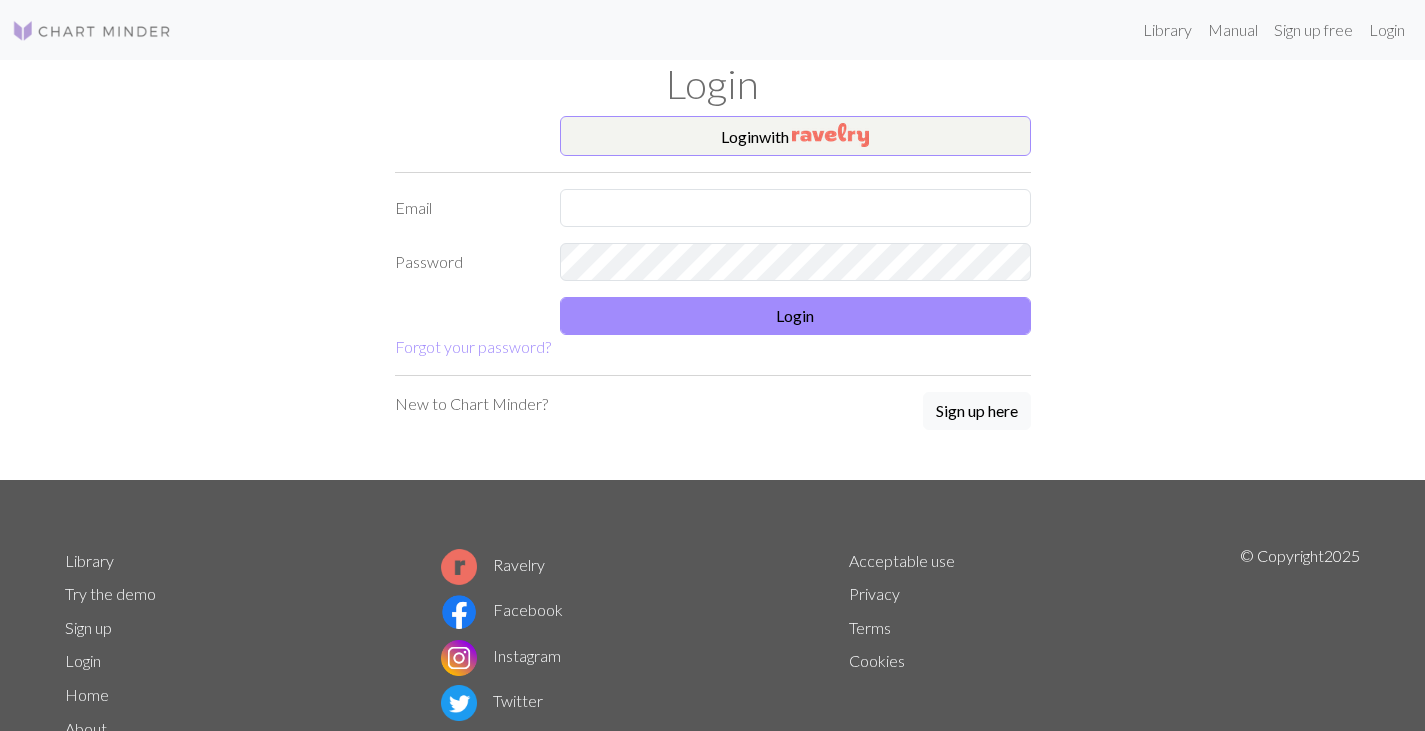 scroll, scrollTop: 0, scrollLeft: 0, axis: both 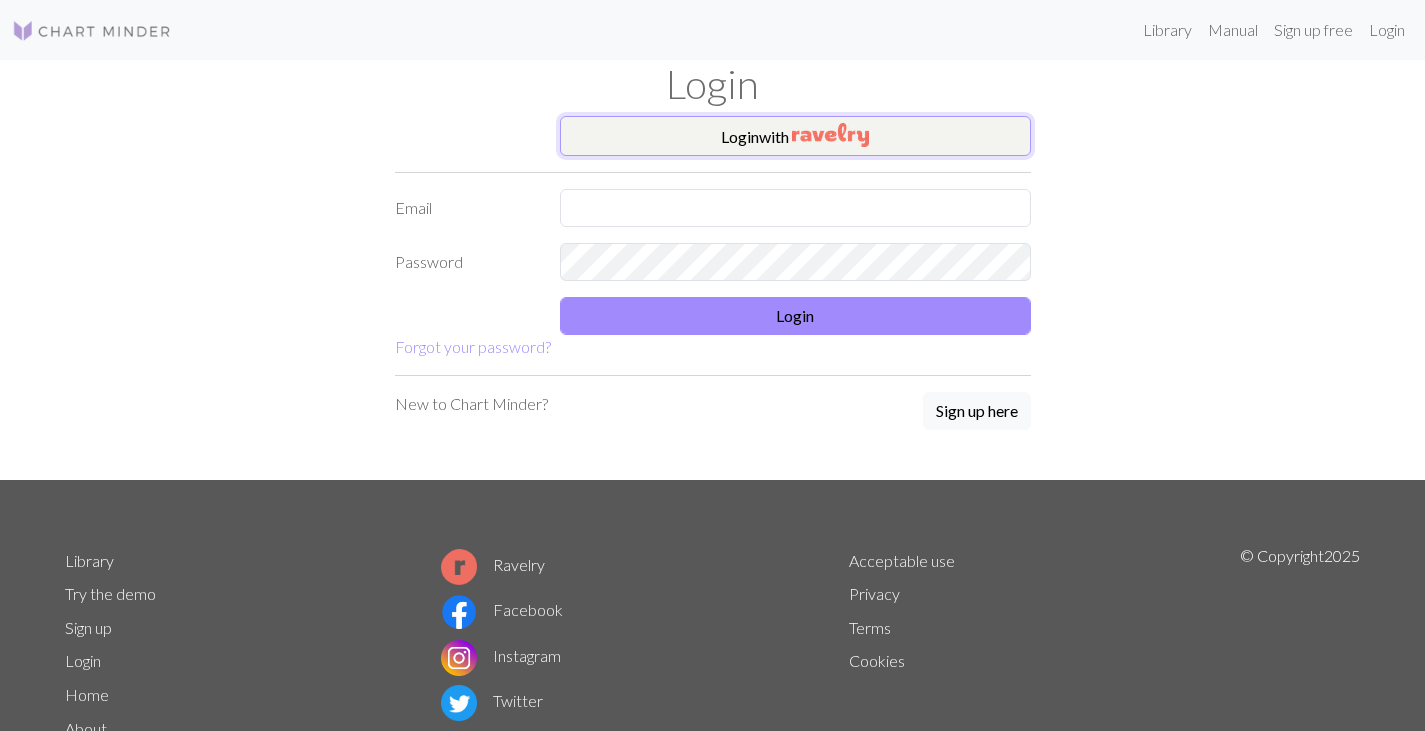 click on "Login  with" at bounding box center [795, 136] 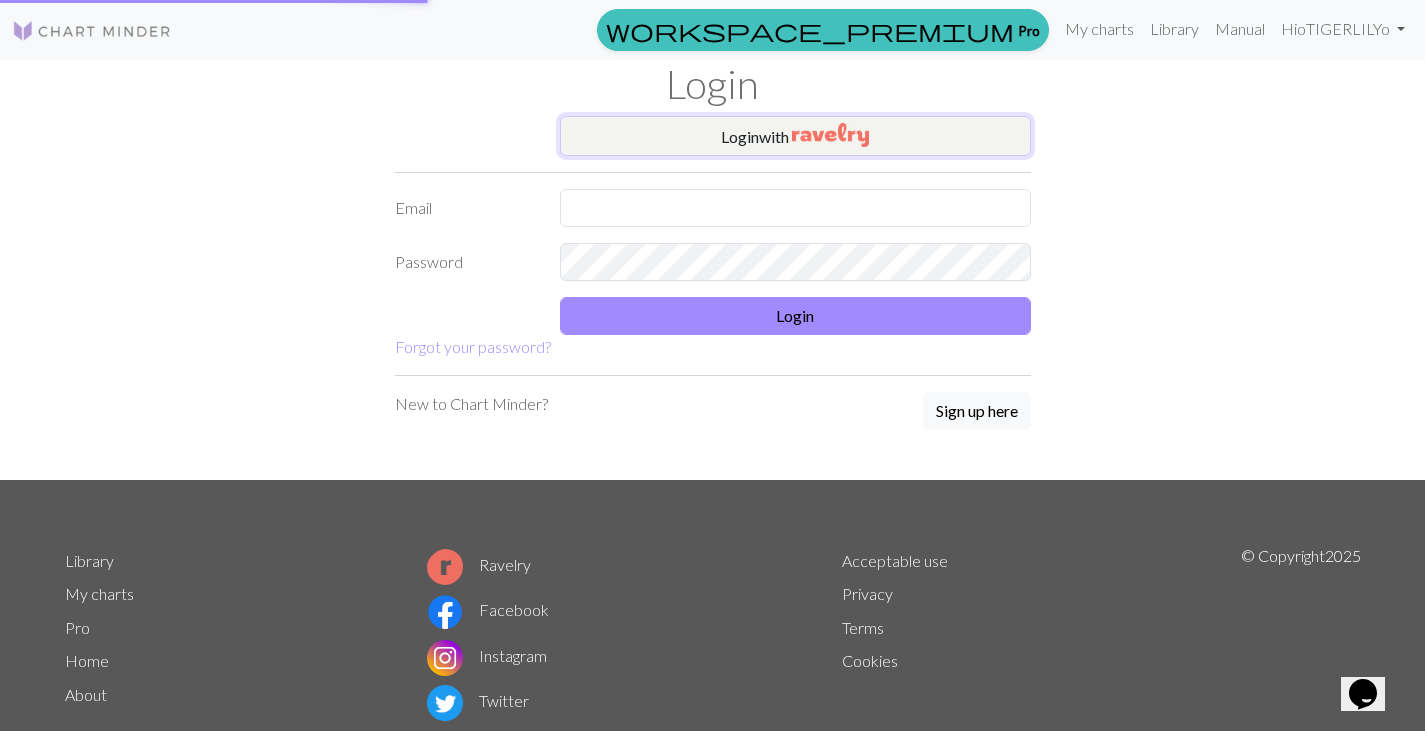 scroll, scrollTop: 0, scrollLeft: 0, axis: both 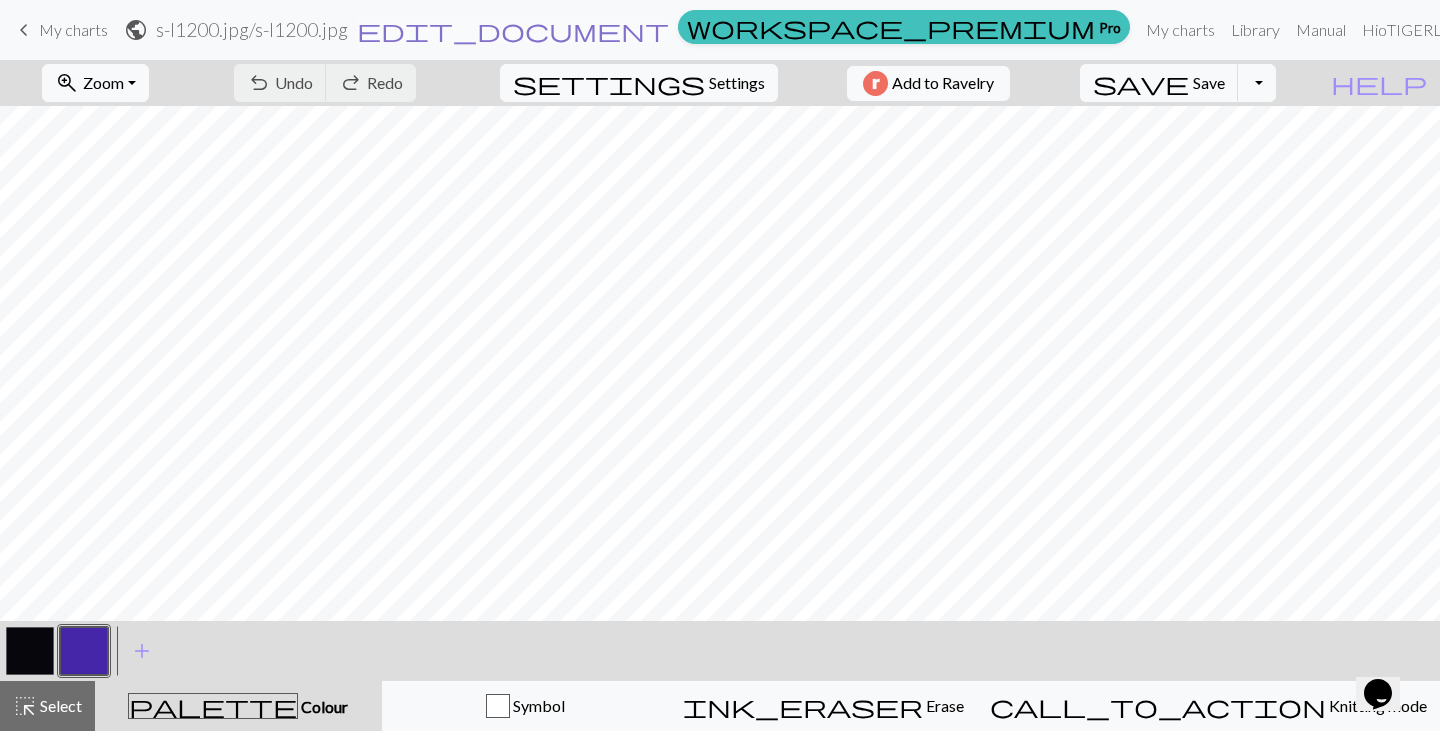 click on "edit_document" at bounding box center (513, 30) 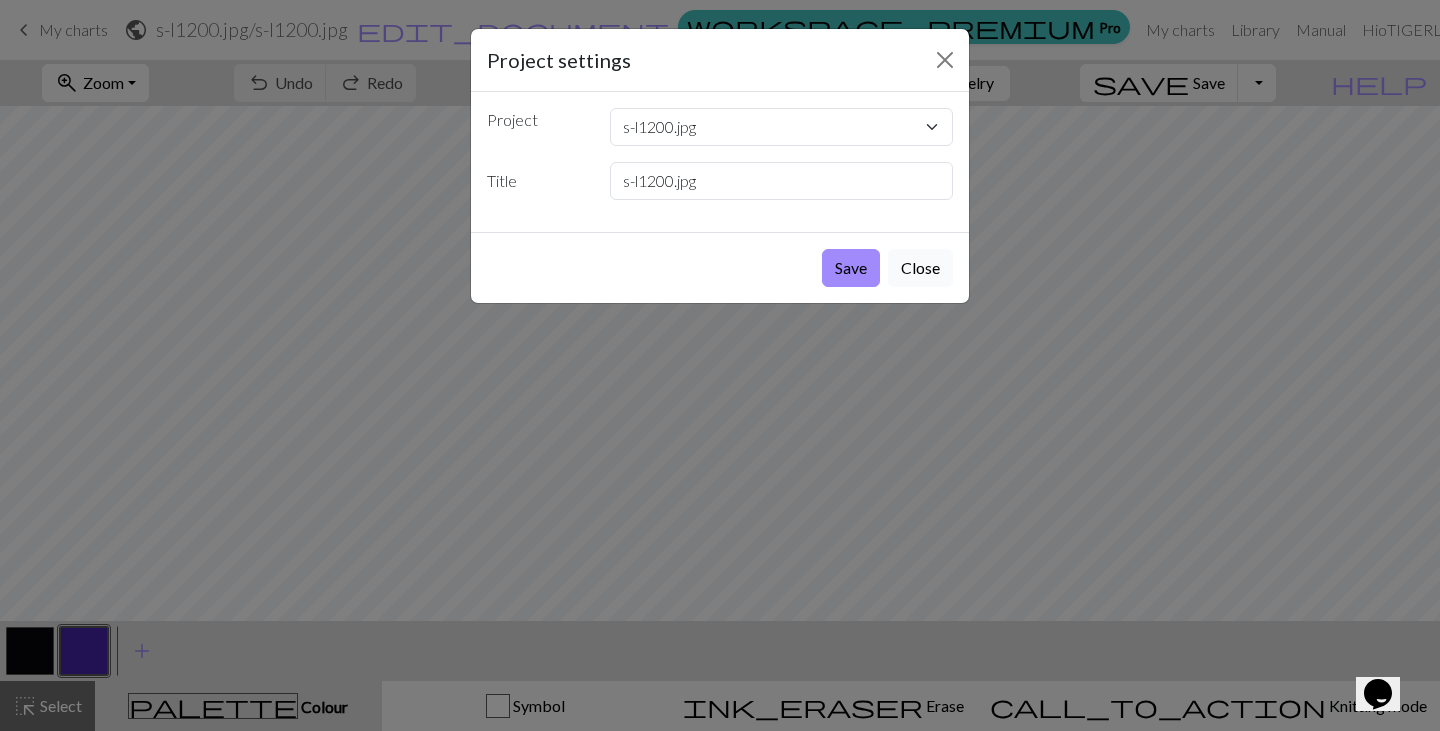 click on "Close" at bounding box center [920, 268] 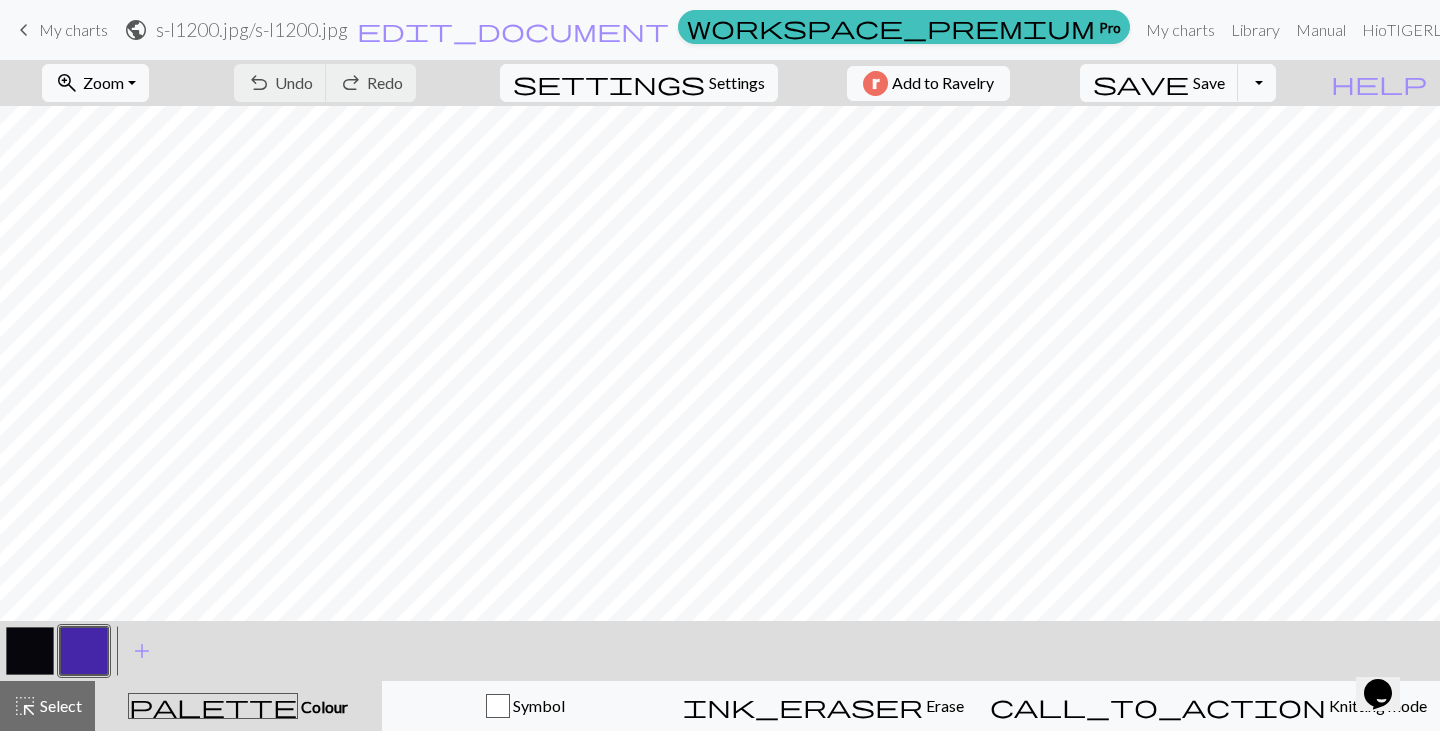 click on "keyboard_arrow_left   My charts" at bounding box center [60, 30] 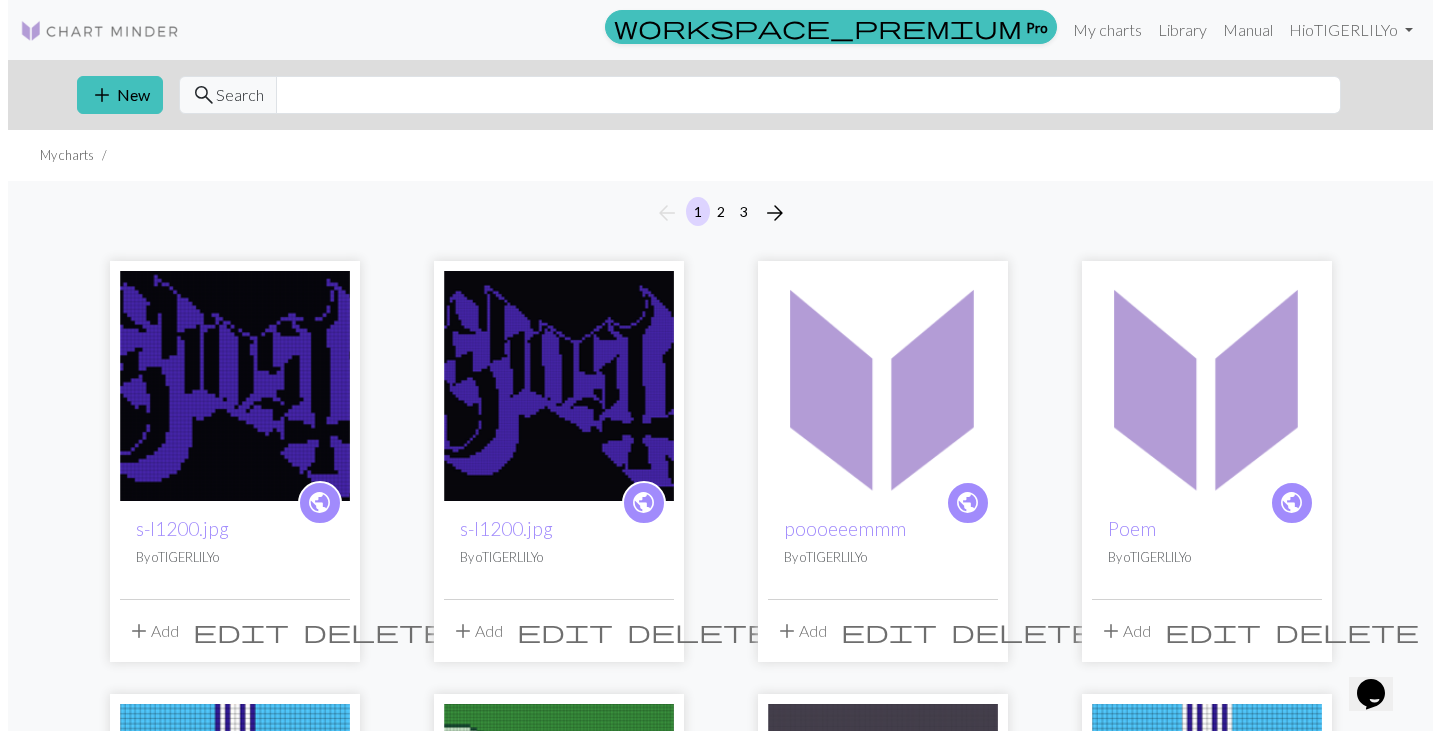 scroll, scrollTop: 0, scrollLeft: 0, axis: both 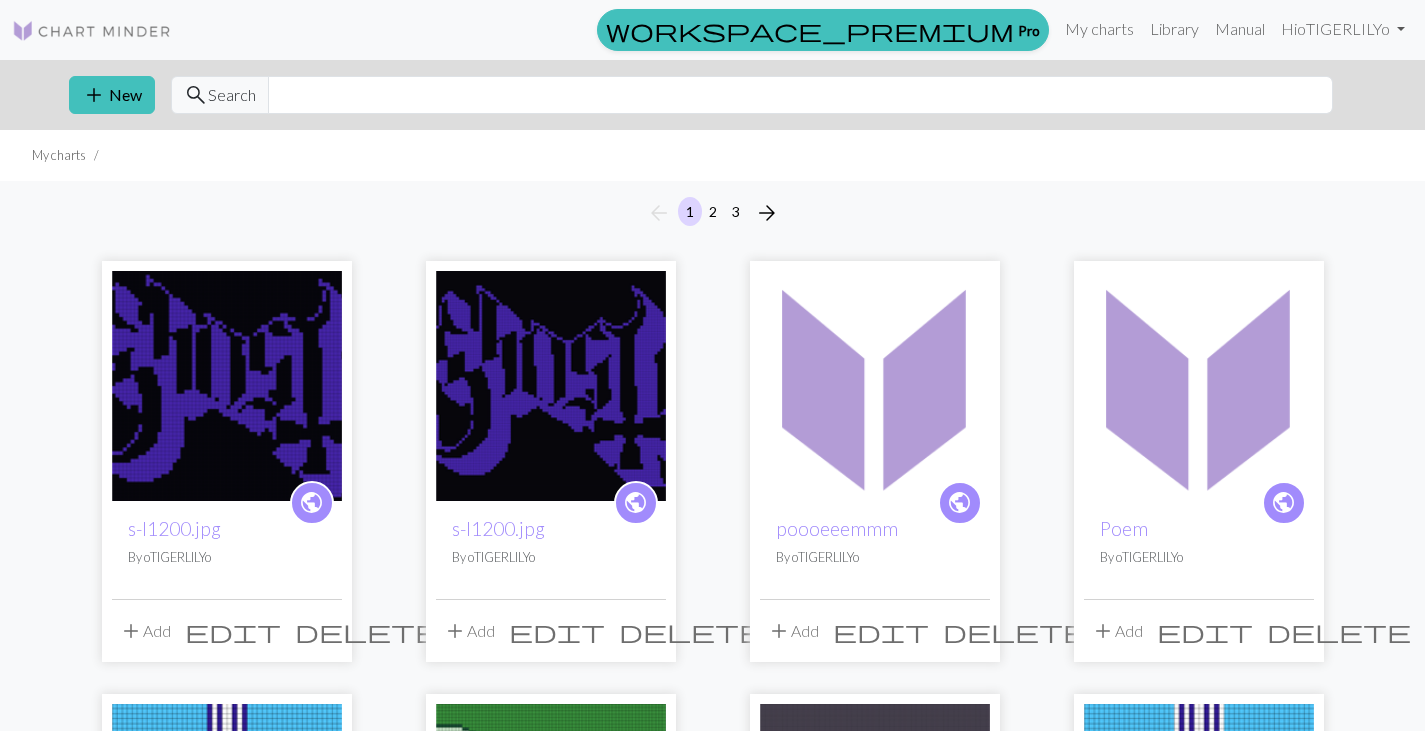click at bounding box center [227, 386] 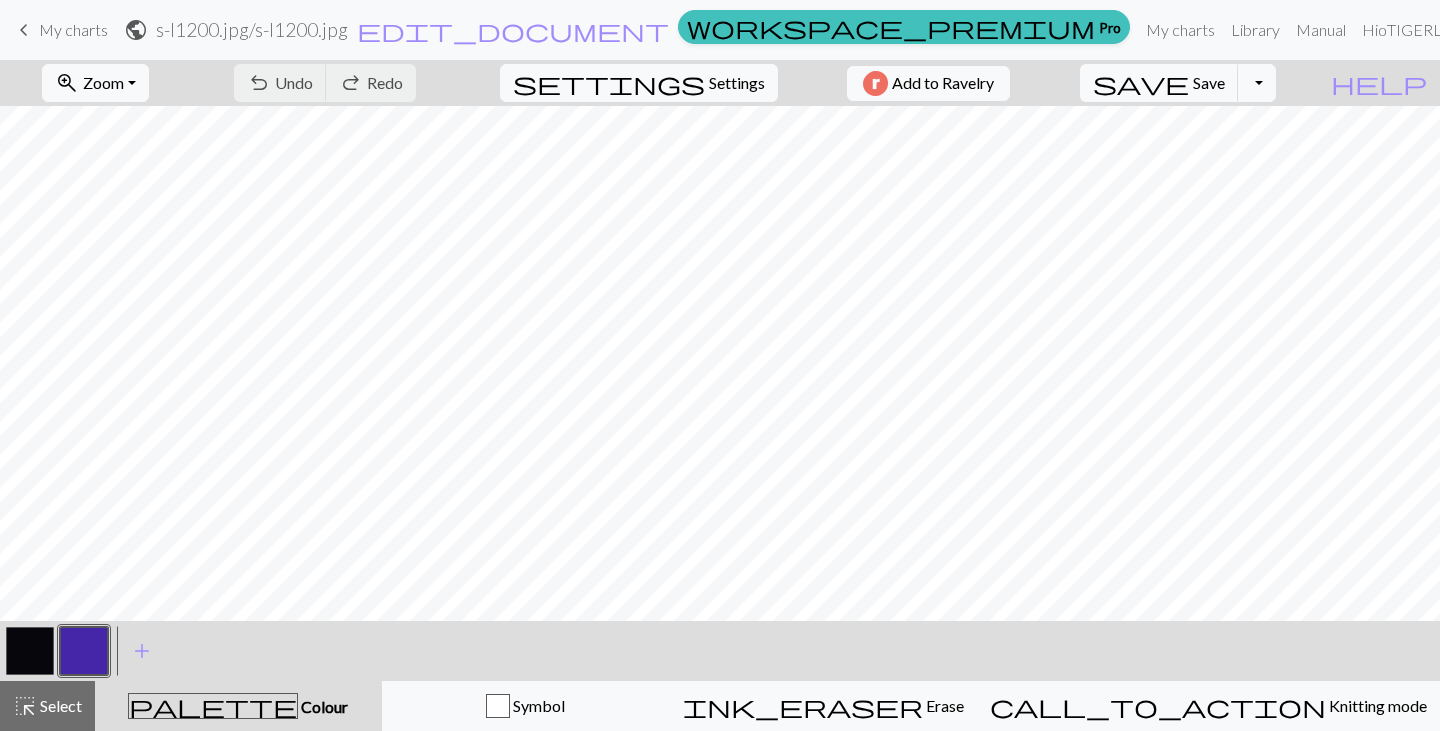 click at bounding box center (30, 651) 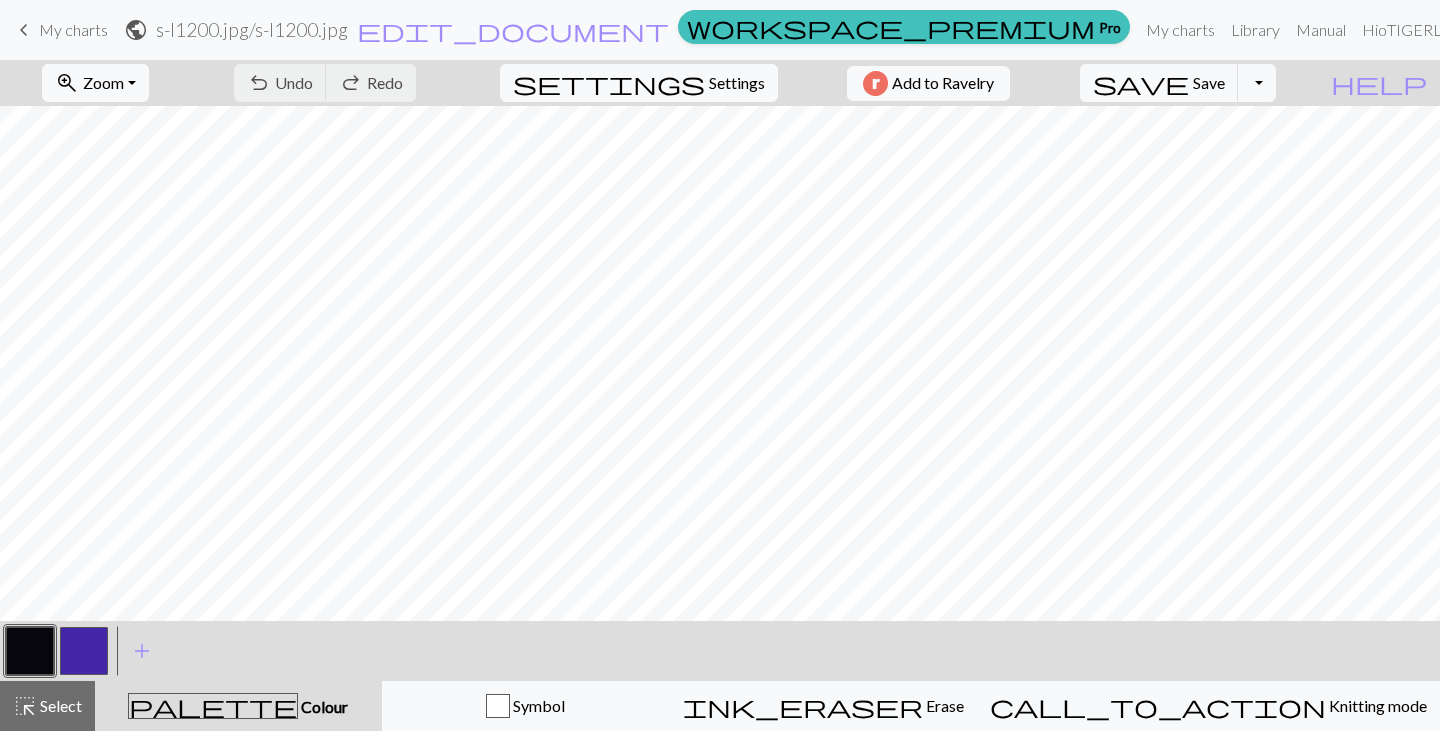 click at bounding box center (30, 651) 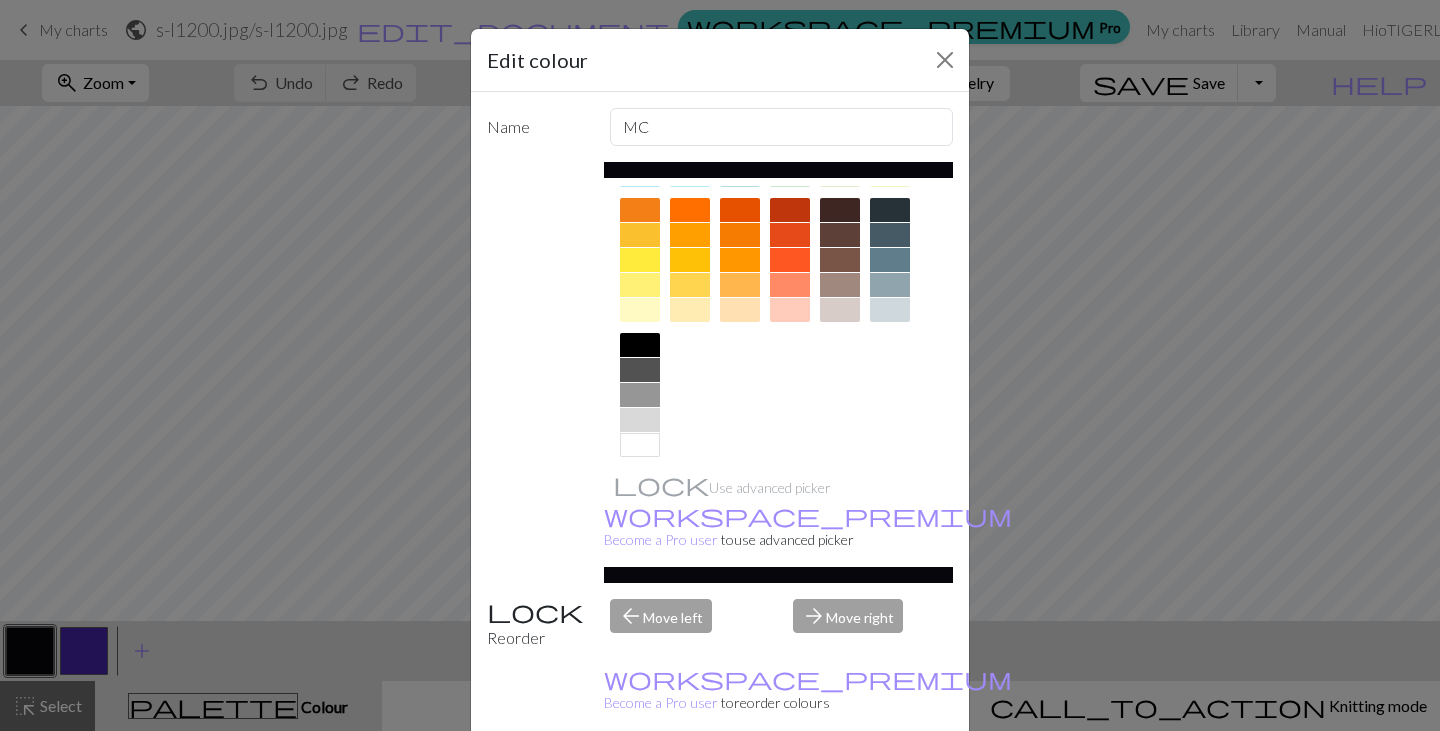 scroll, scrollTop: 287, scrollLeft: 0, axis: vertical 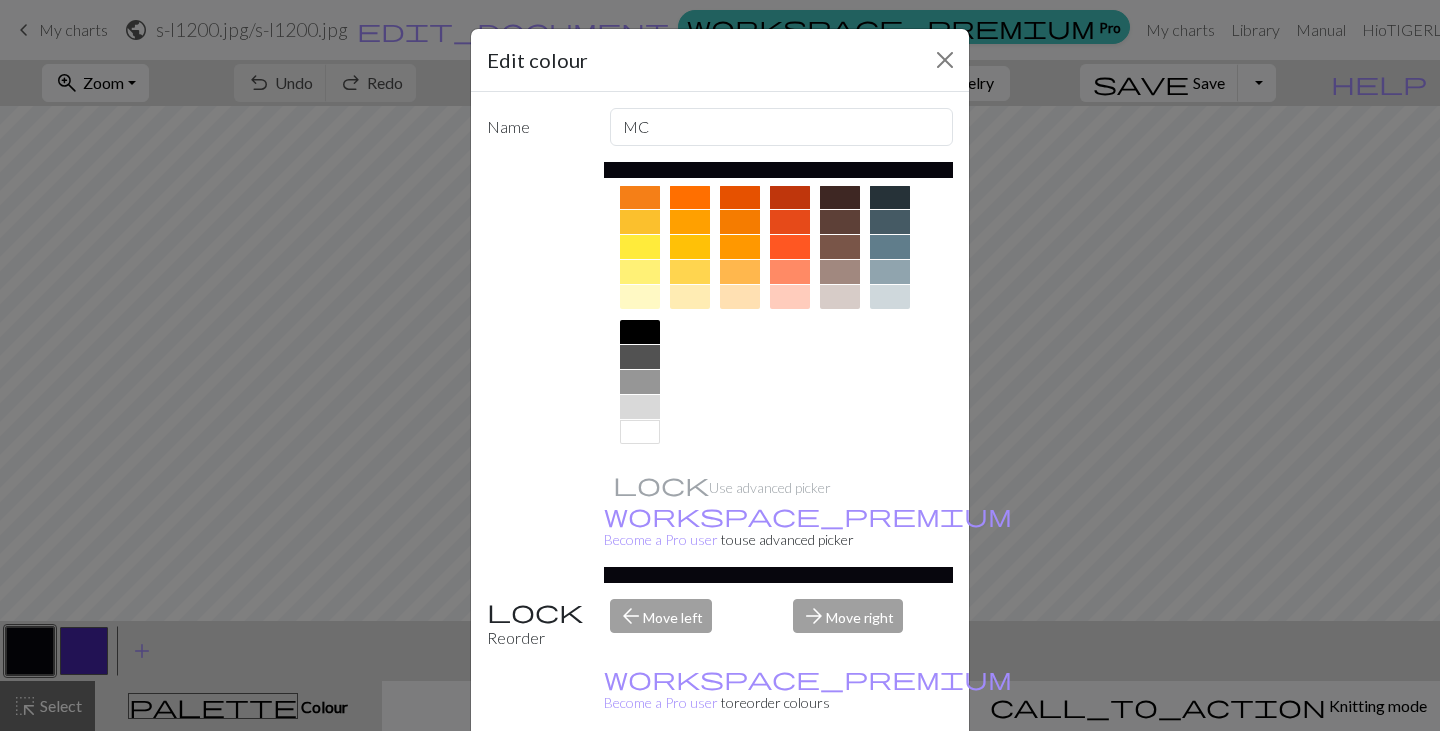 click at bounding box center [640, 432] 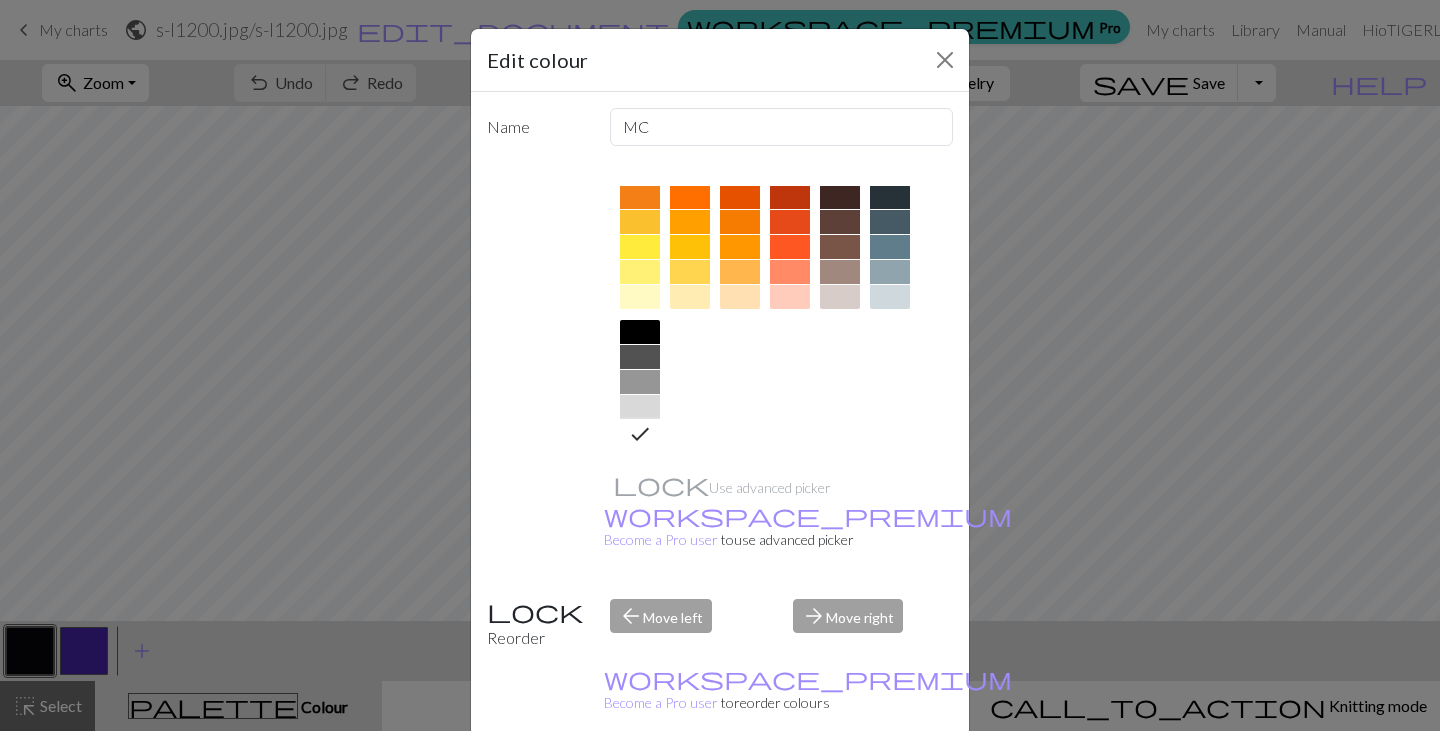 click on "Done" at bounding box center (840, 782) 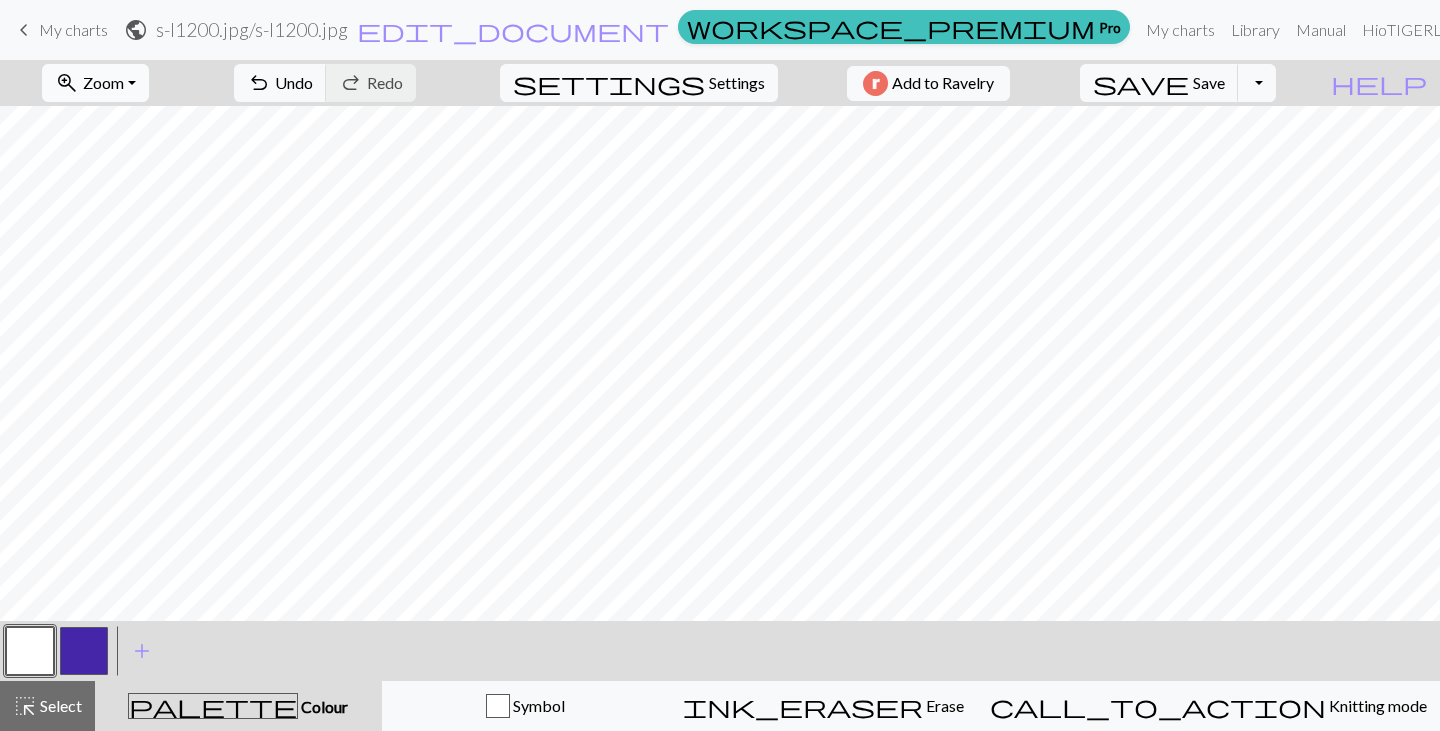 click on "Zoom" at bounding box center [103, 82] 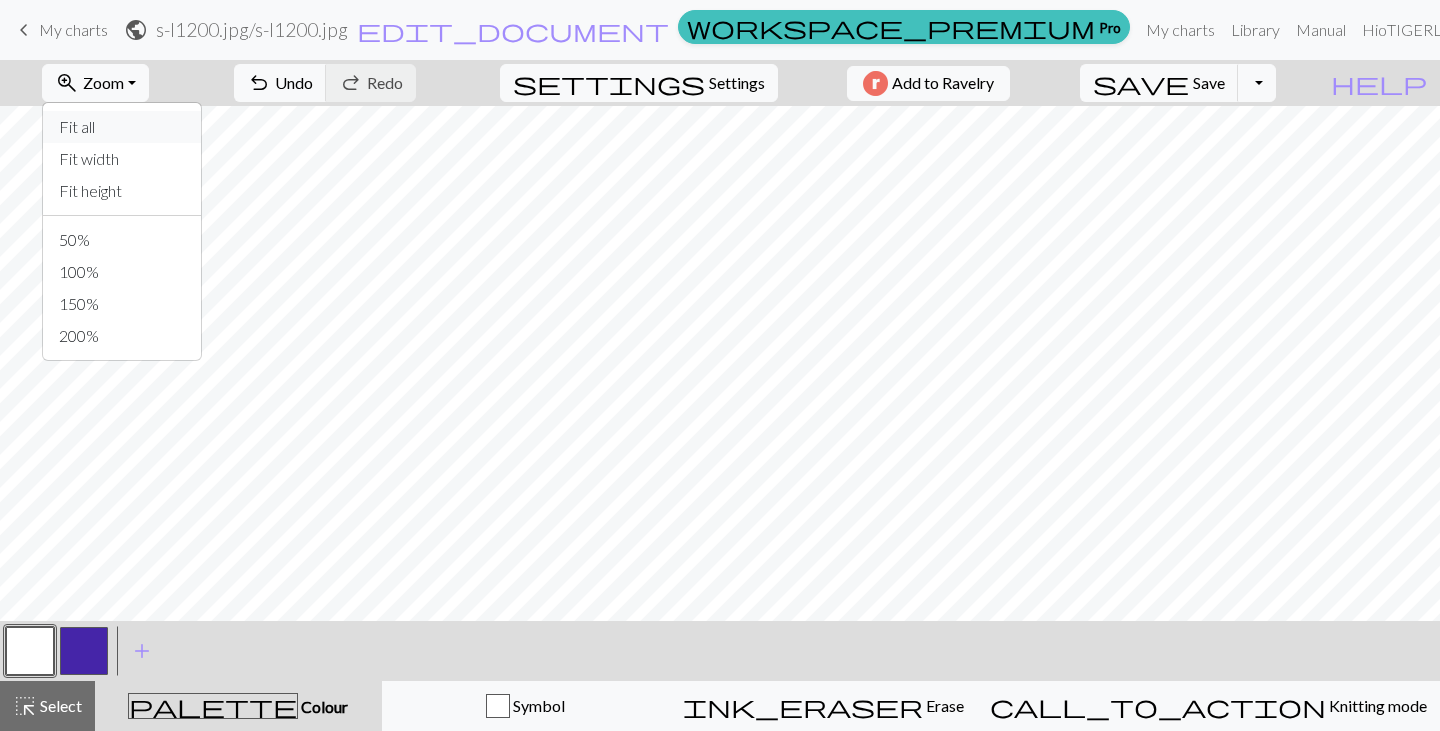 click on "Fit all" at bounding box center (122, 127) 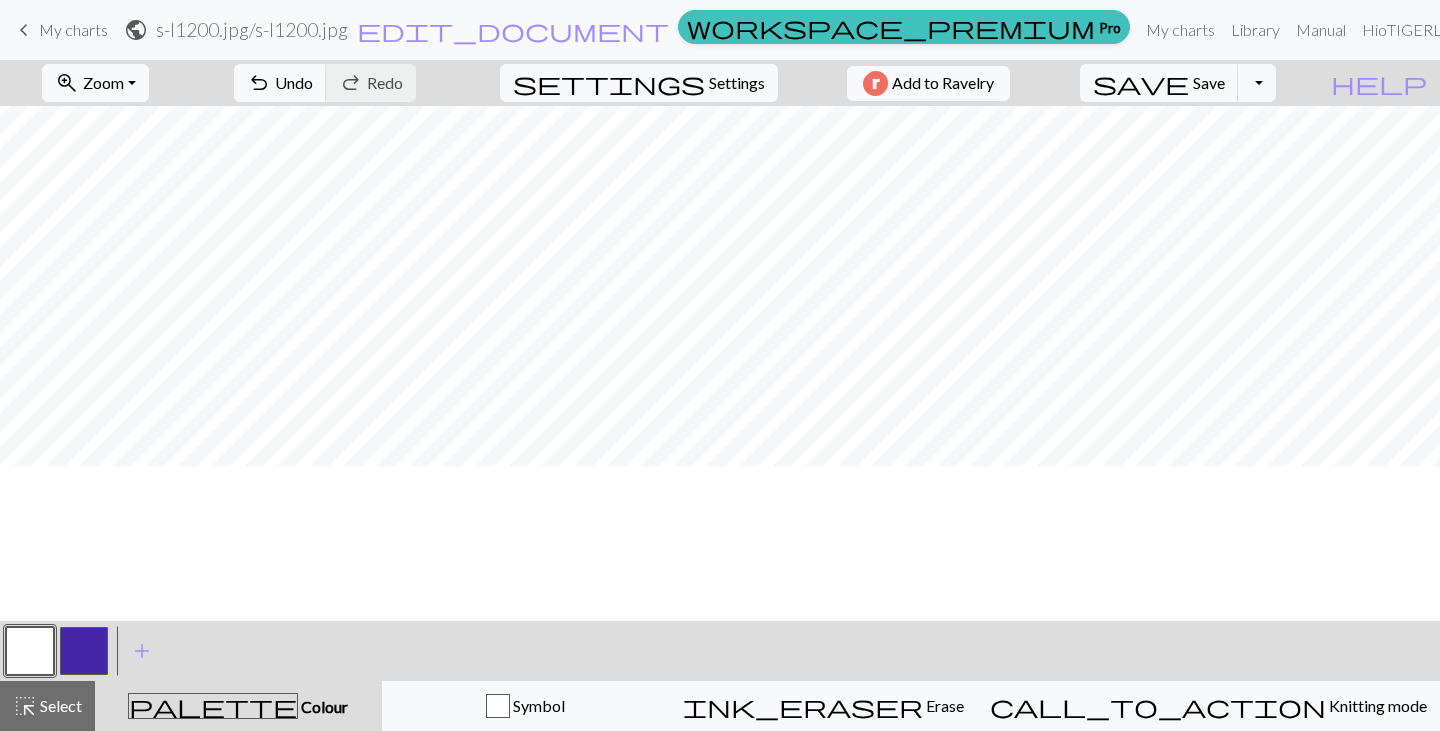 scroll, scrollTop: 0, scrollLeft: 0, axis: both 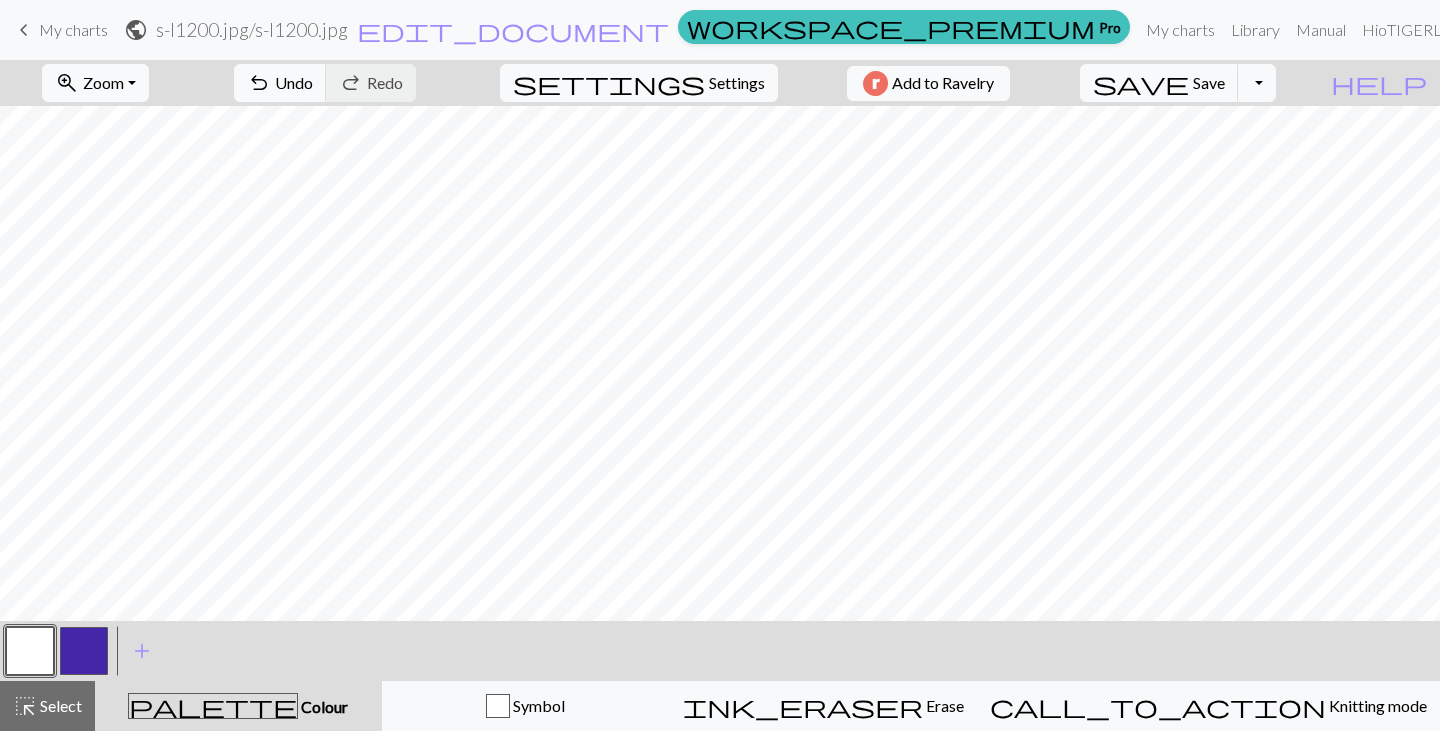 click at bounding box center (84, 651) 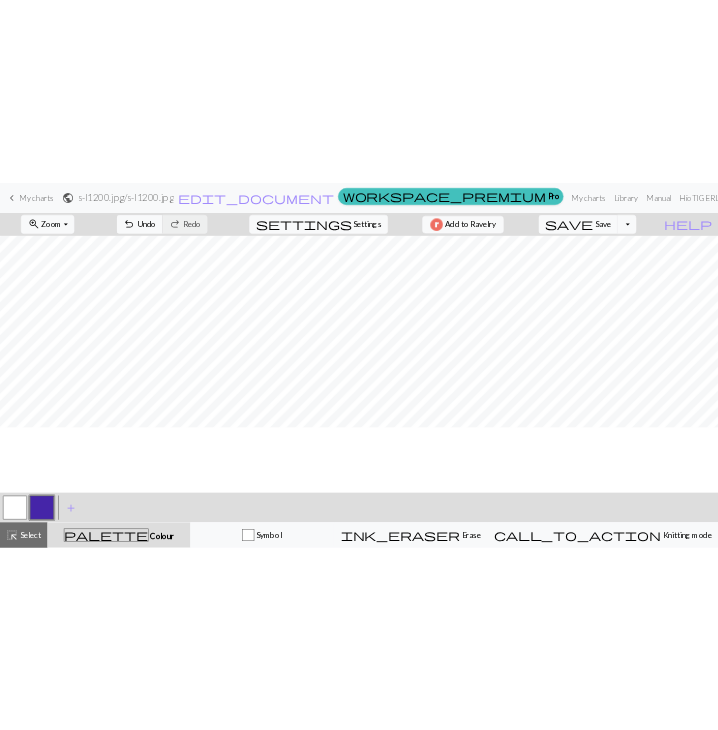 scroll, scrollTop: 12, scrollLeft: 0, axis: vertical 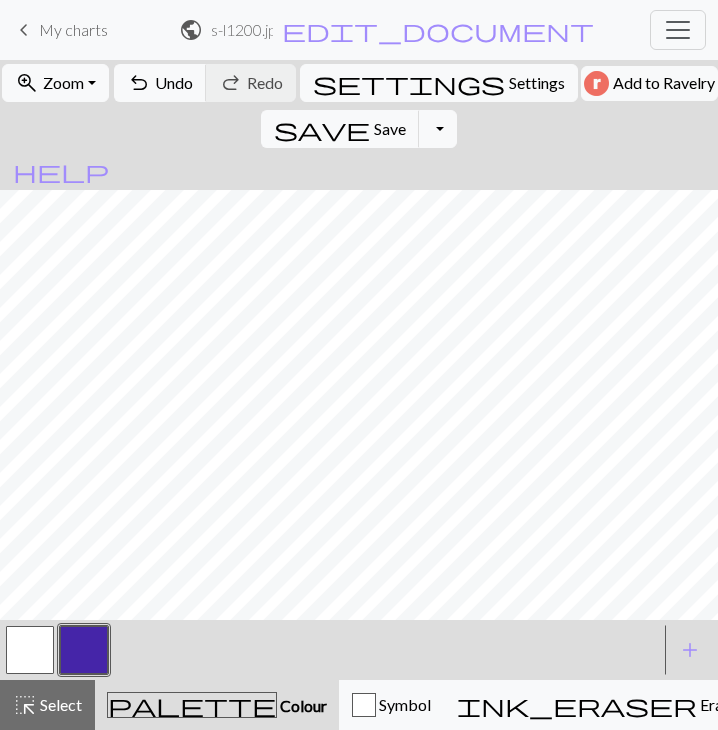 click at bounding box center [30, 650] 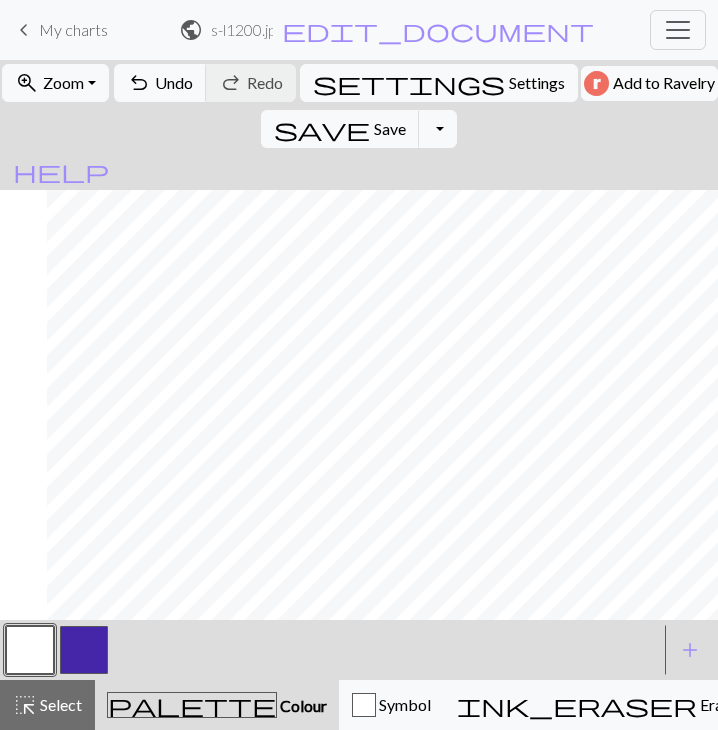 scroll, scrollTop: 0, scrollLeft: 192, axis: horizontal 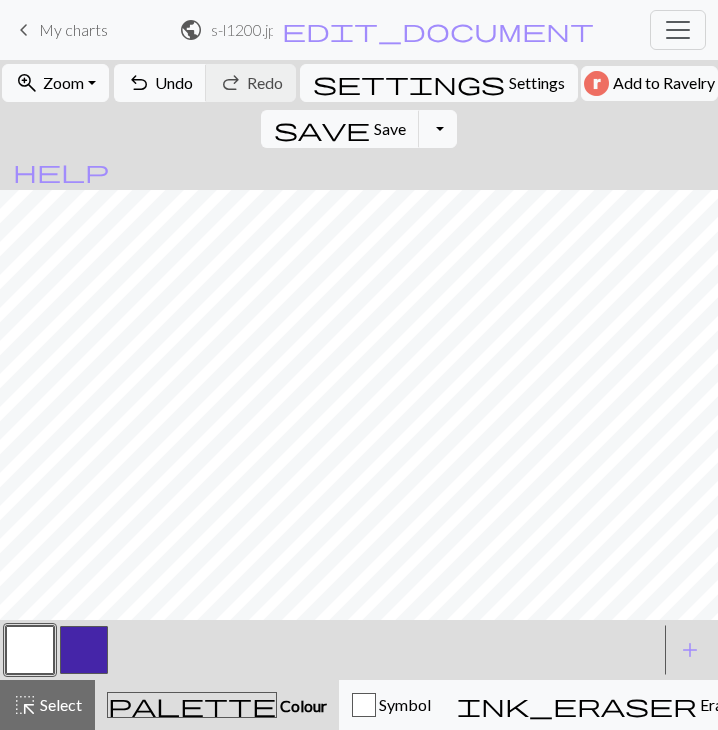 click at bounding box center (84, 650) 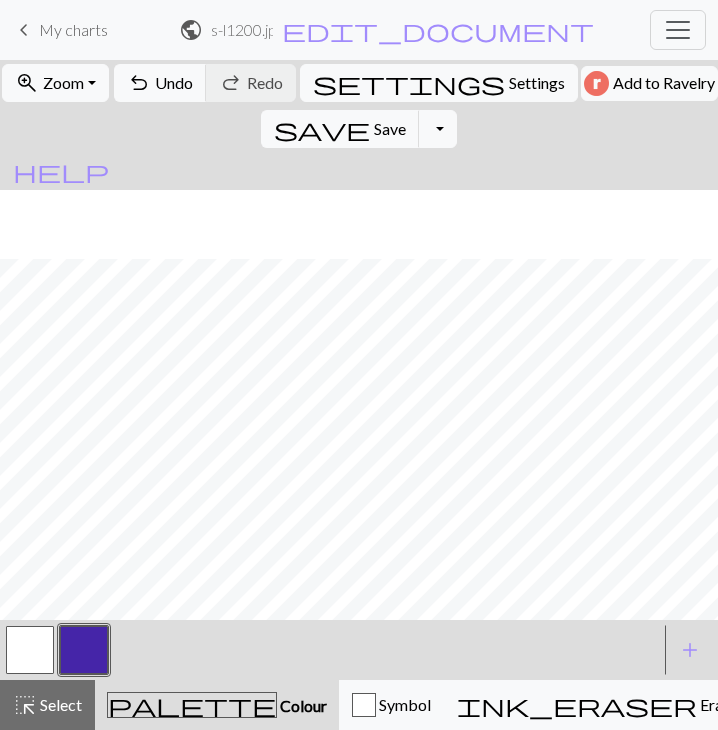 scroll, scrollTop: 69, scrollLeft: 192, axis: both 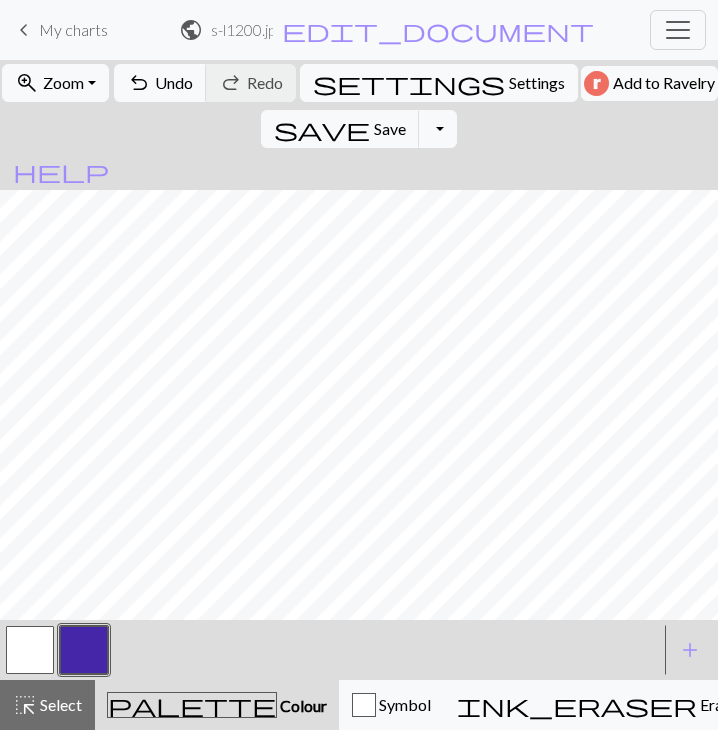 click at bounding box center [30, 650] 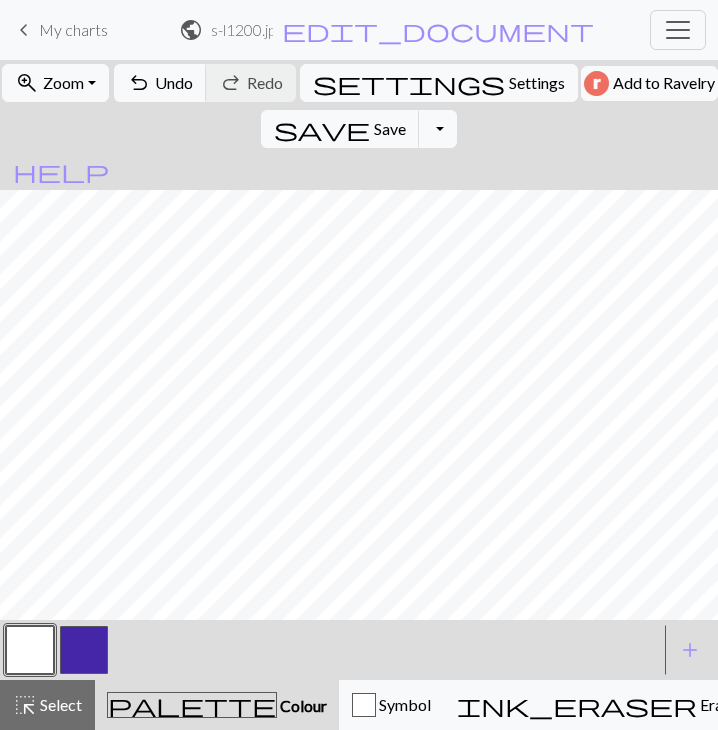 click at bounding box center [84, 650] 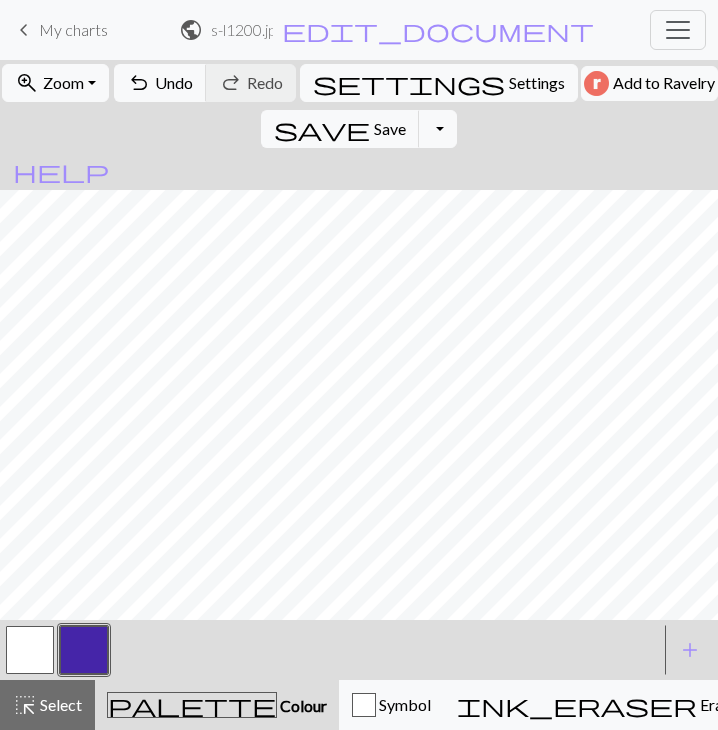 click at bounding box center [84, 650] 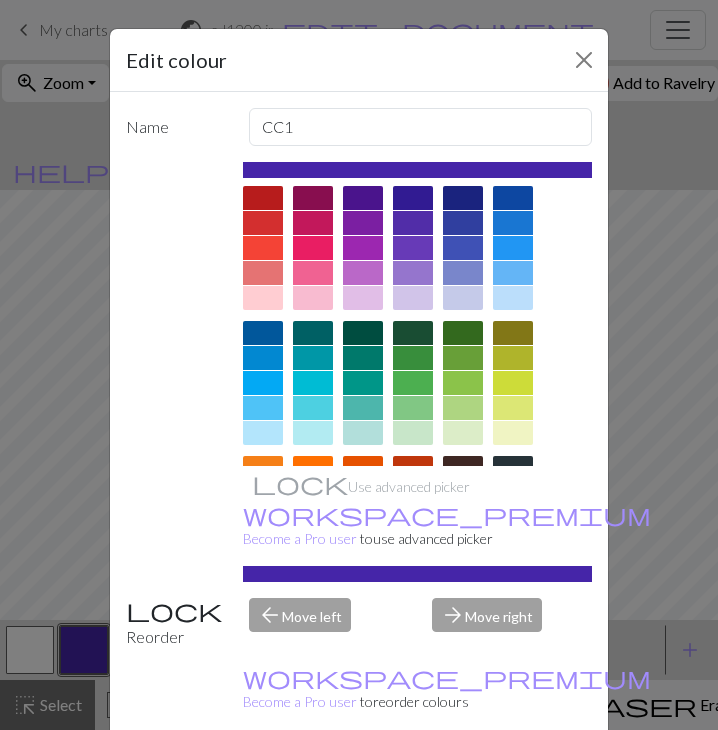 click on "Cancel" at bounding box center (555, 781) 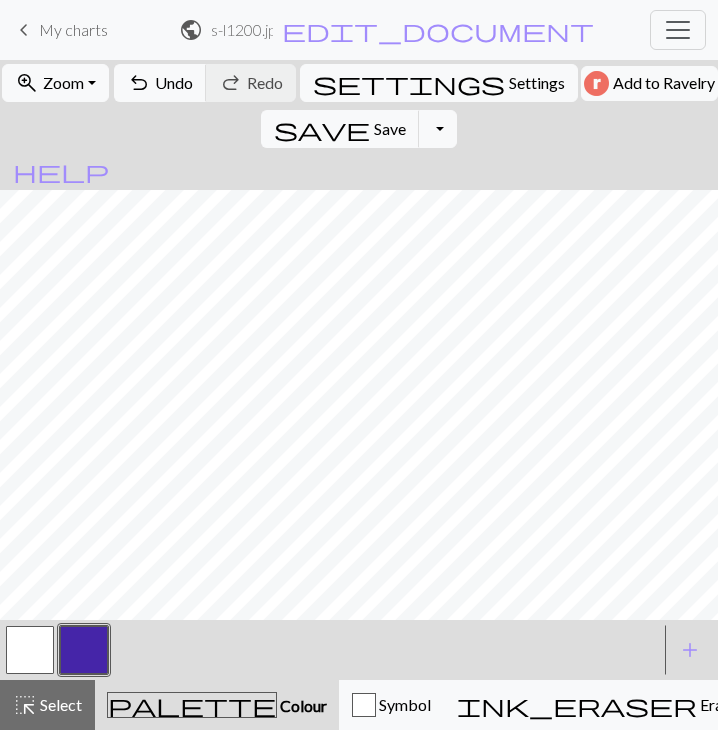click at bounding box center [30, 650] 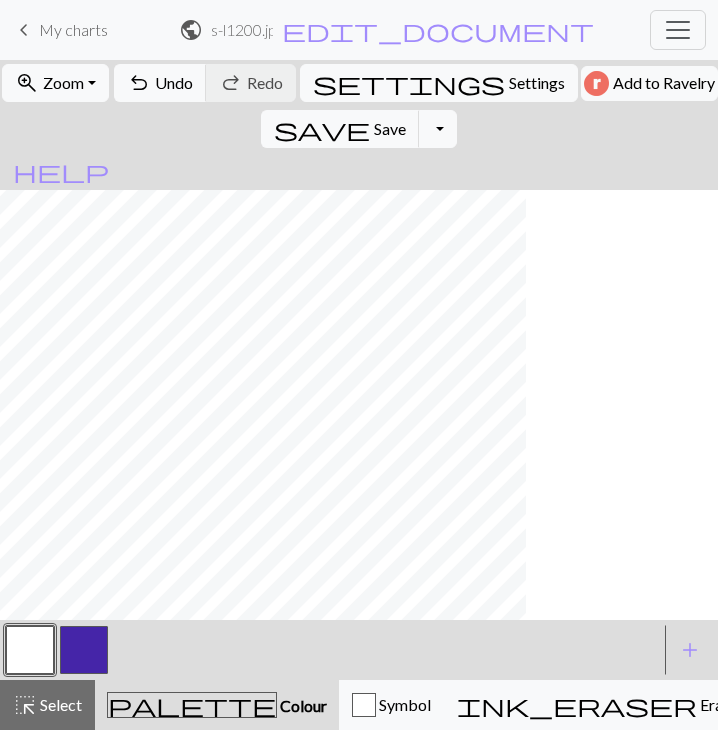 scroll, scrollTop: 209, scrollLeft: 0, axis: vertical 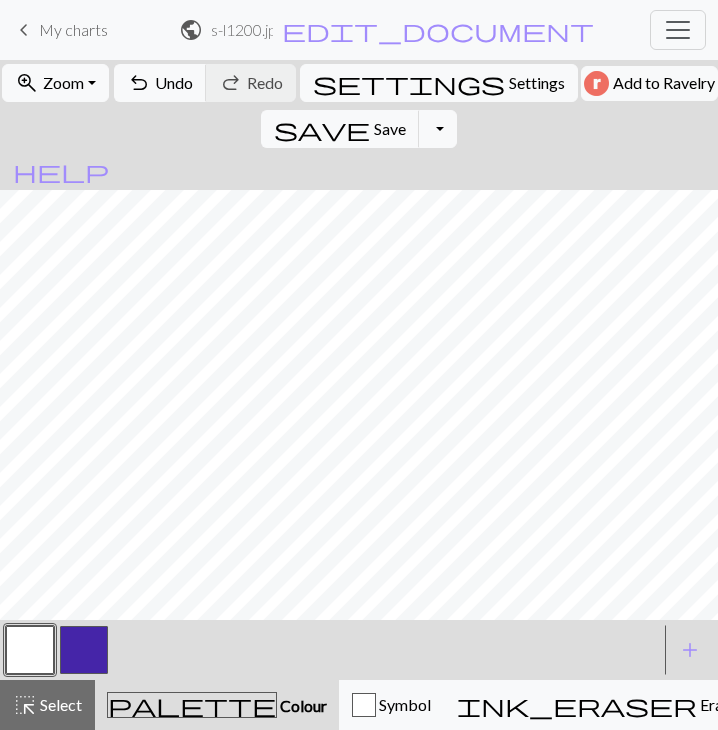 click at bounding box center [84, 650] 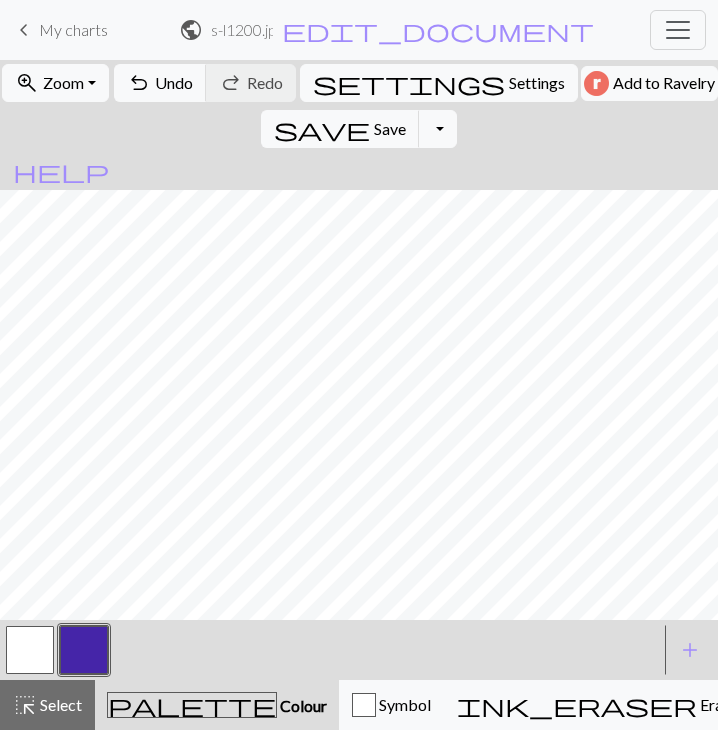 click at bounding box center [30, 650] 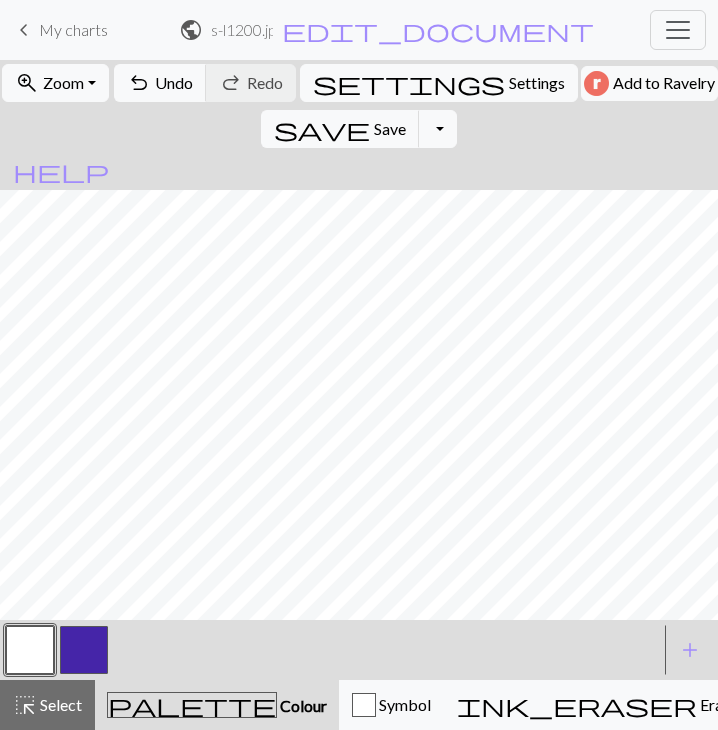click at bounding box center [84, 650] 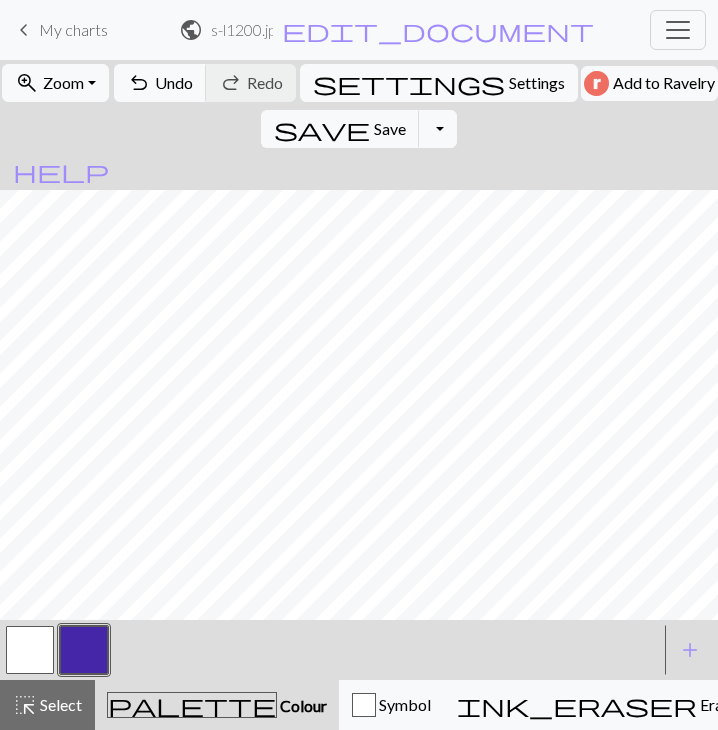 click at bounding box center (30, 650) 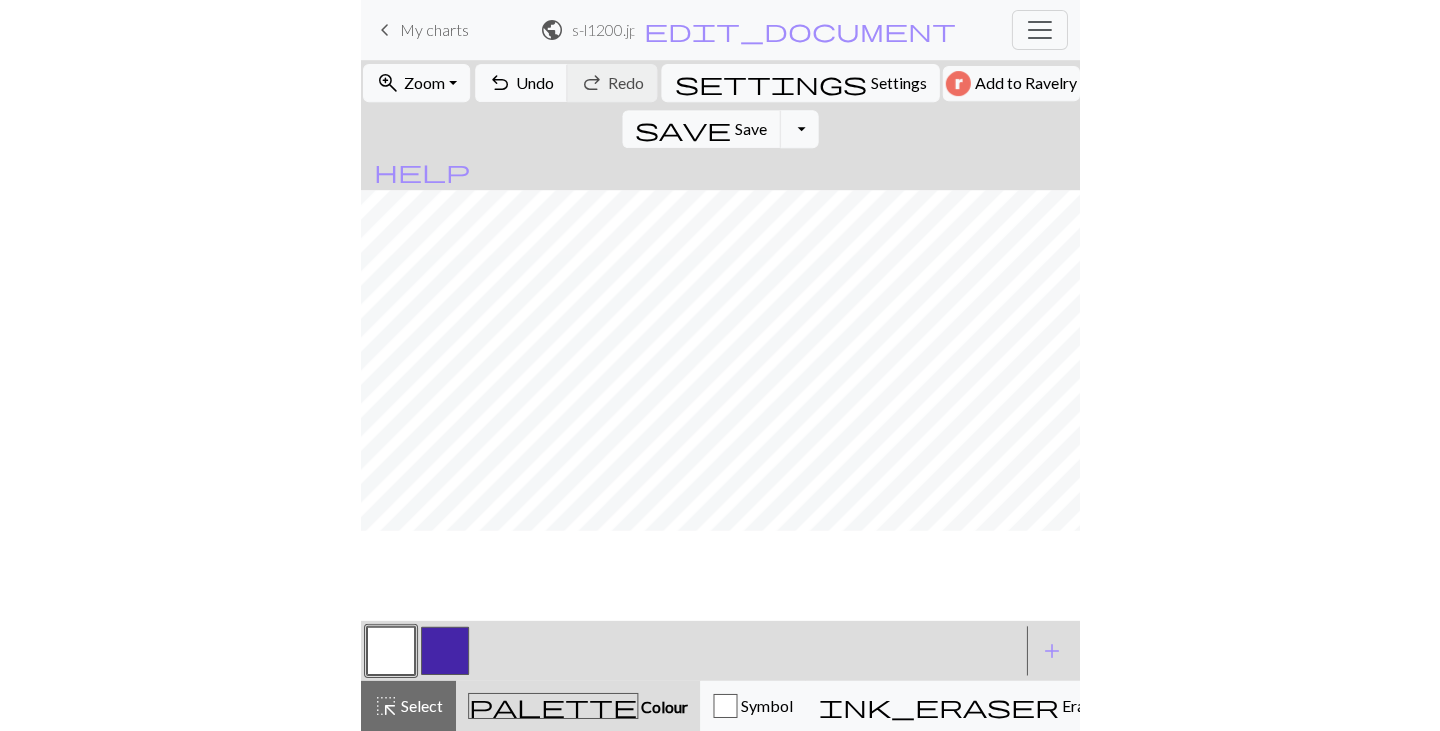 scroll, scrollTop: 73, scrollLeft: 0, axis: vertical 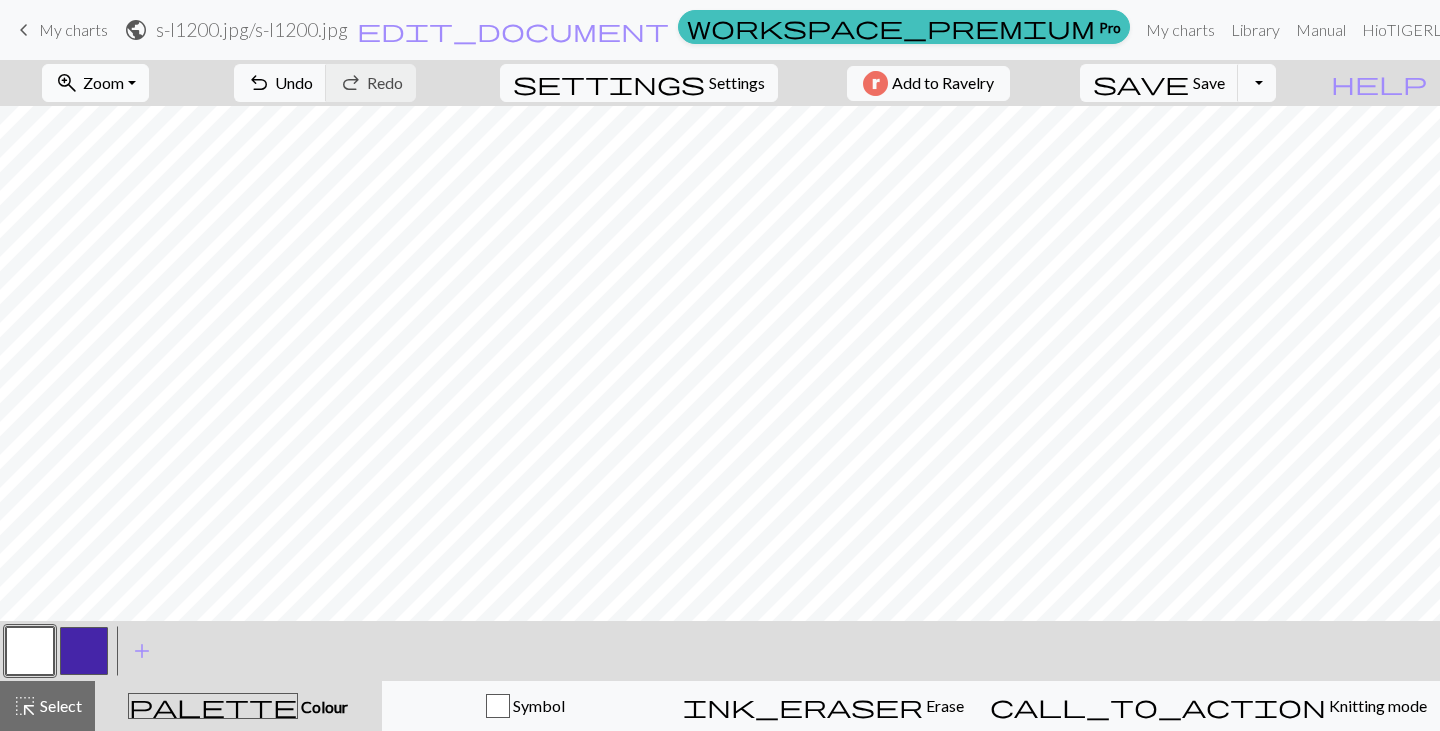 click on "zoom_in Zoom Zoom" at bounding box center (95, 83) 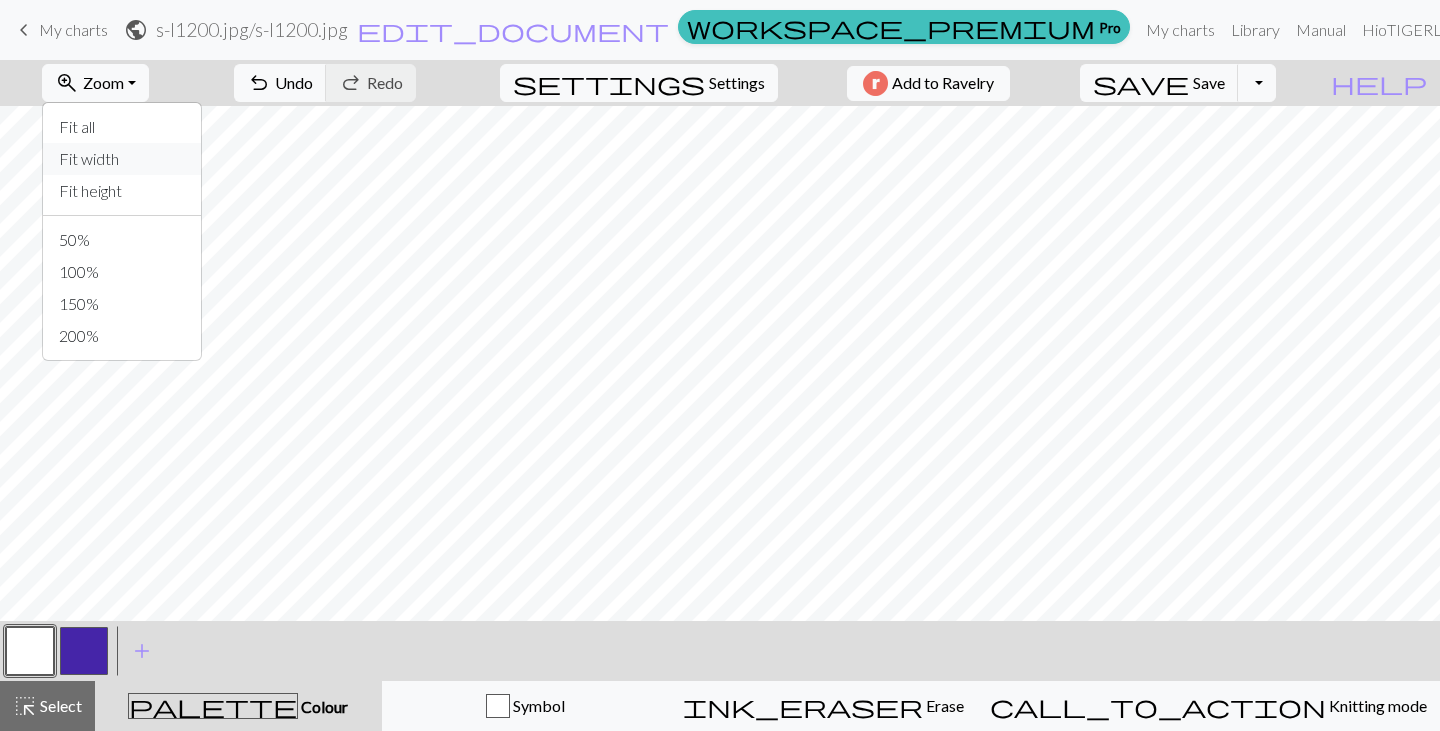 click on "Fit width" at bounding box center (122, 159) 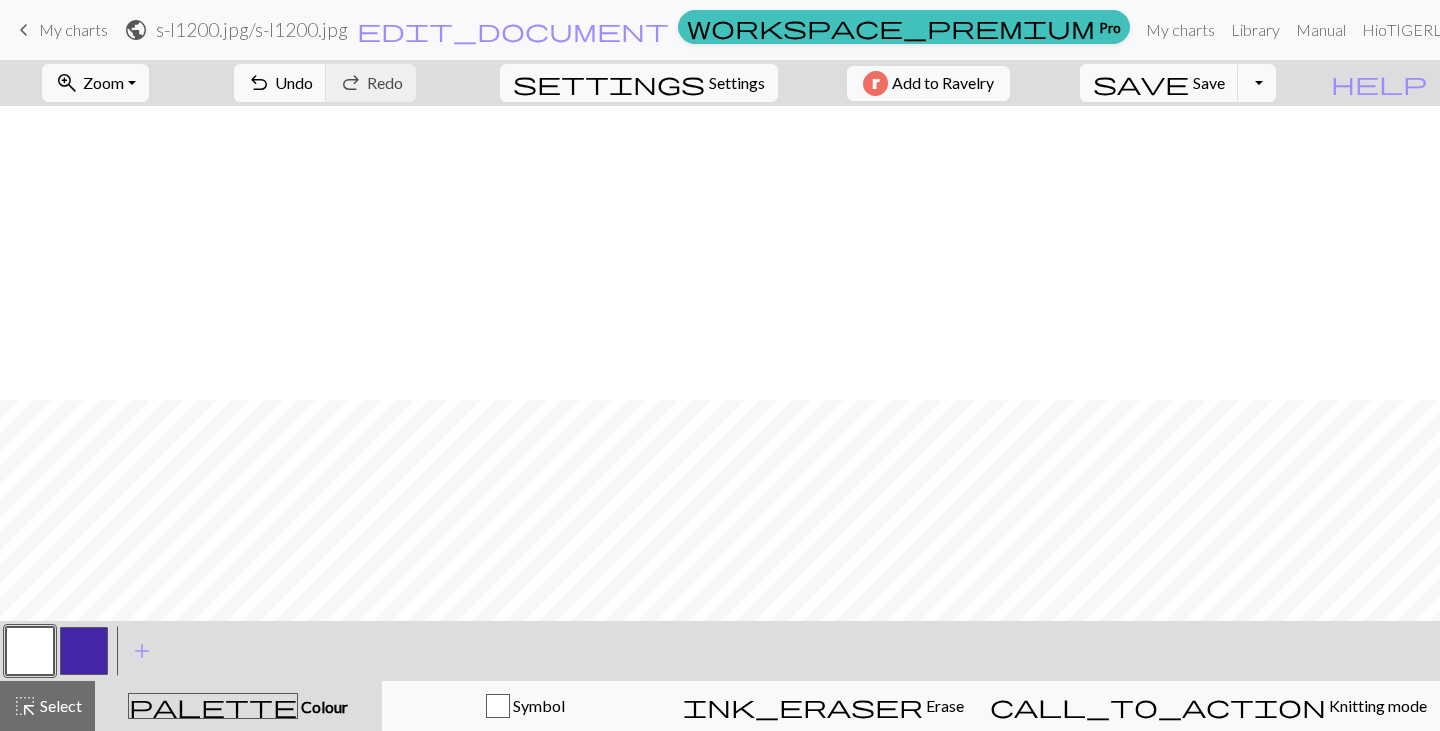 scroll, scrollTop: 367, scrollLeft: 0, axis: vertical 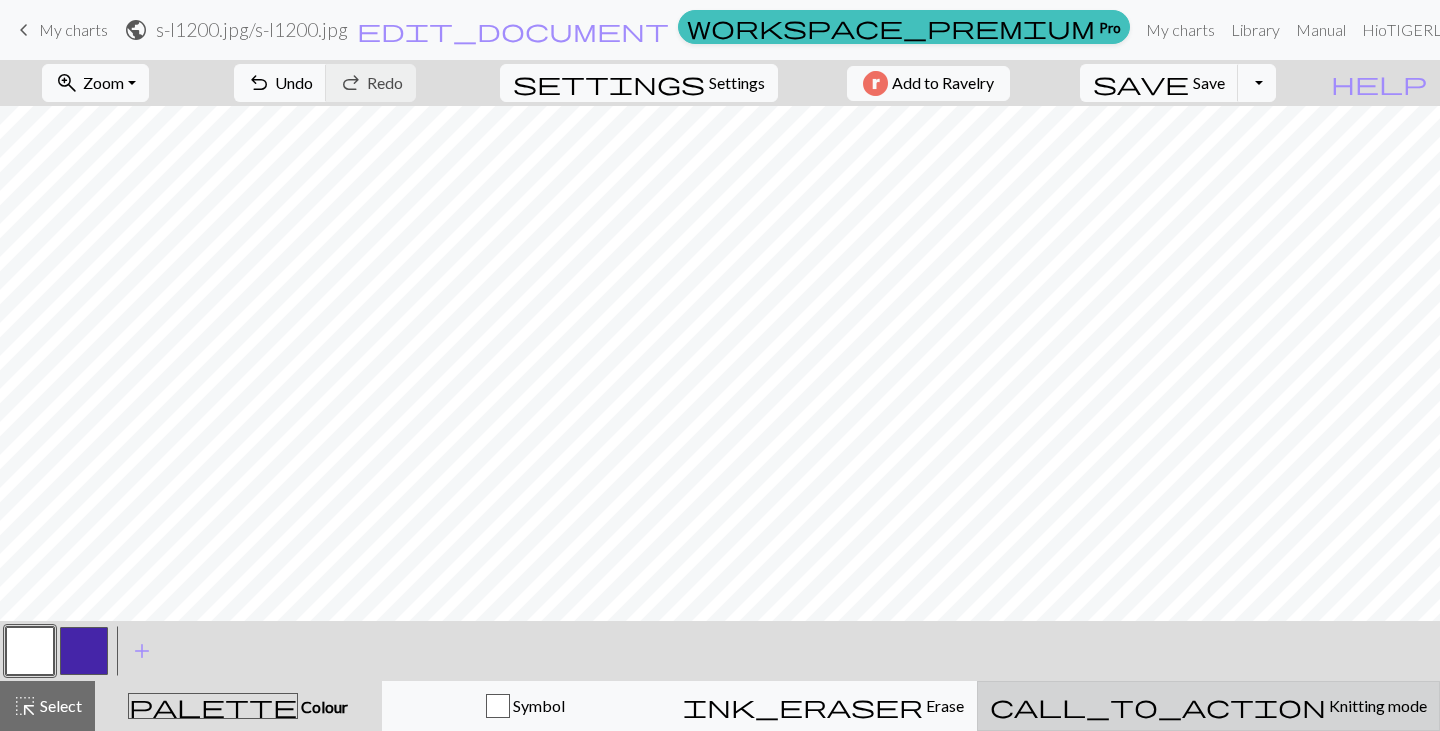click on "Knitting mode" at bounding box center (1376, 705) 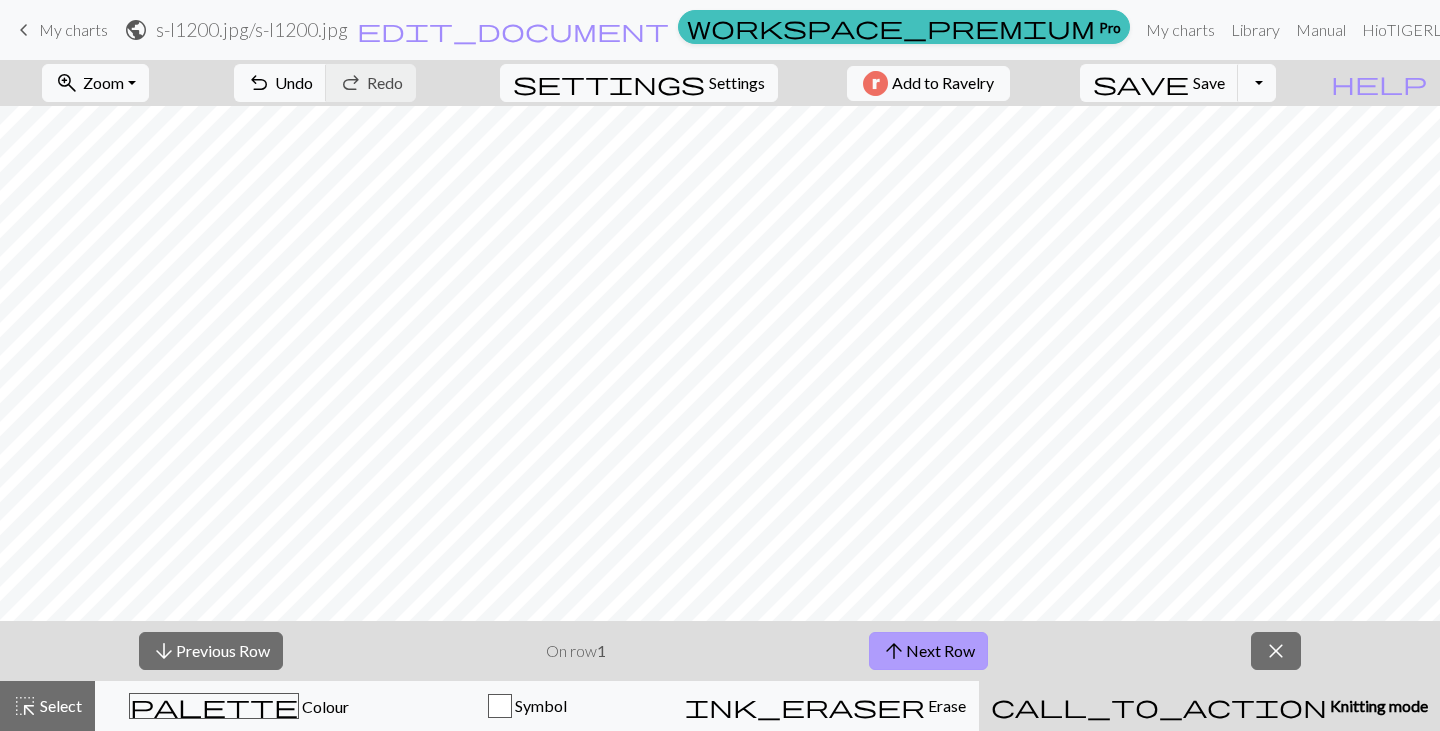 click on "arrow_upward  Next Row" at bounding box center [928, 651] 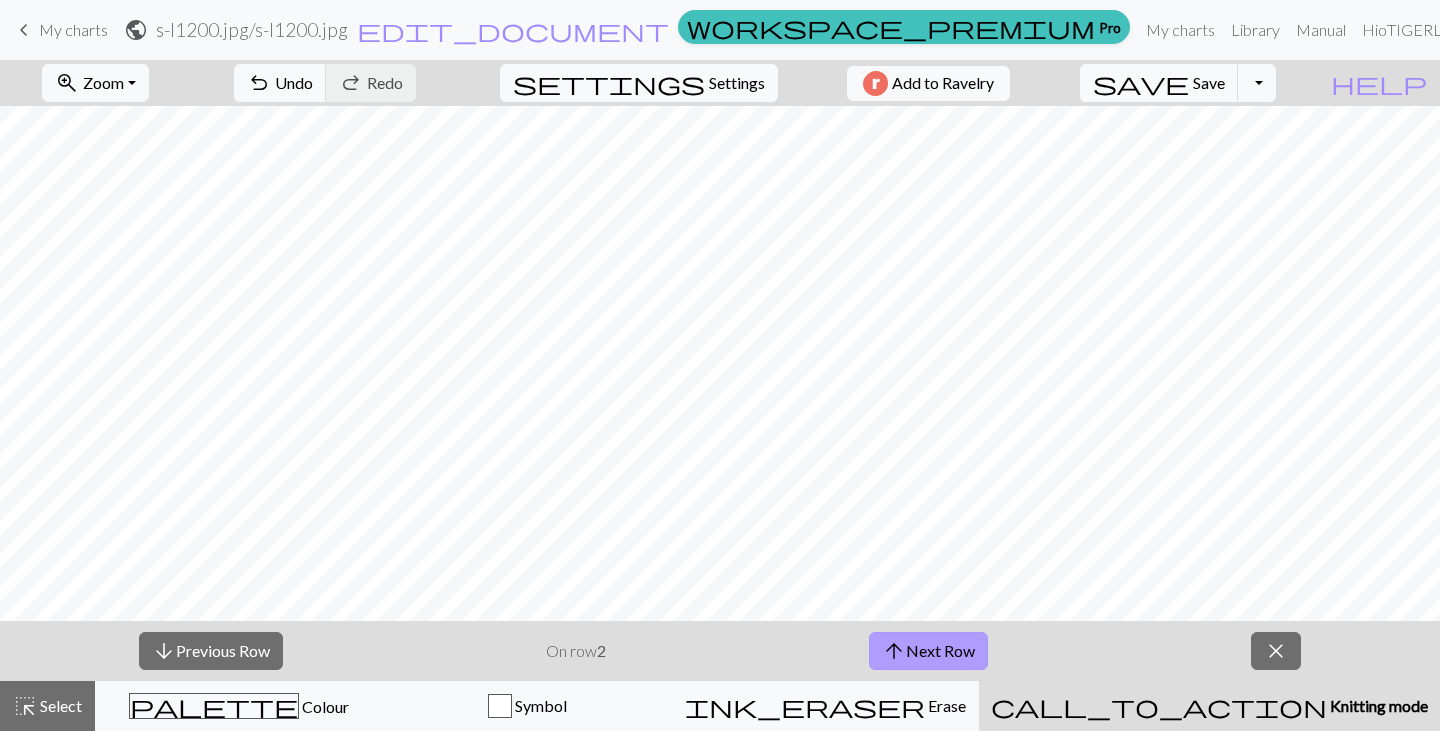 click on "arrow_upward  Next Row" at bounding box center [928, 651] 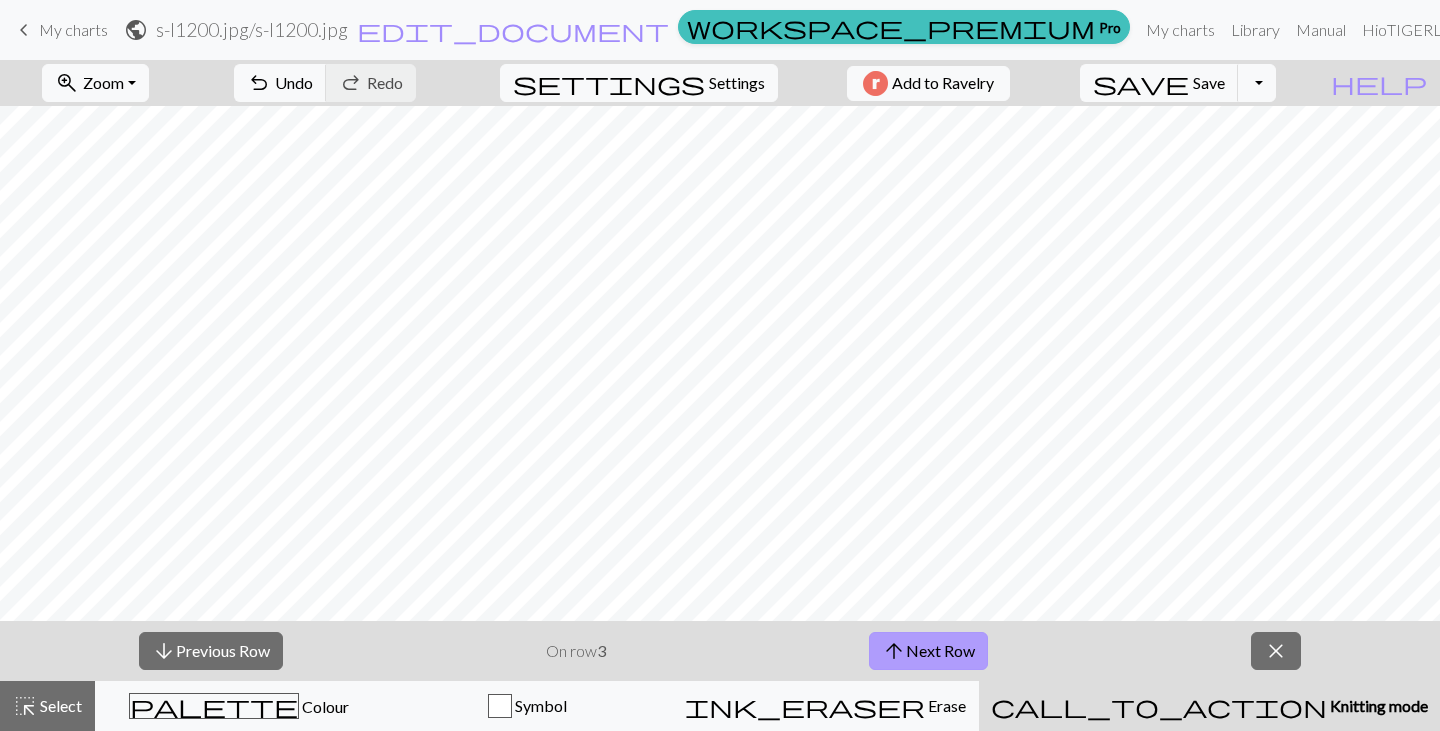 click on "arrow_upward  Next Row" at bounding box center [928, 651] 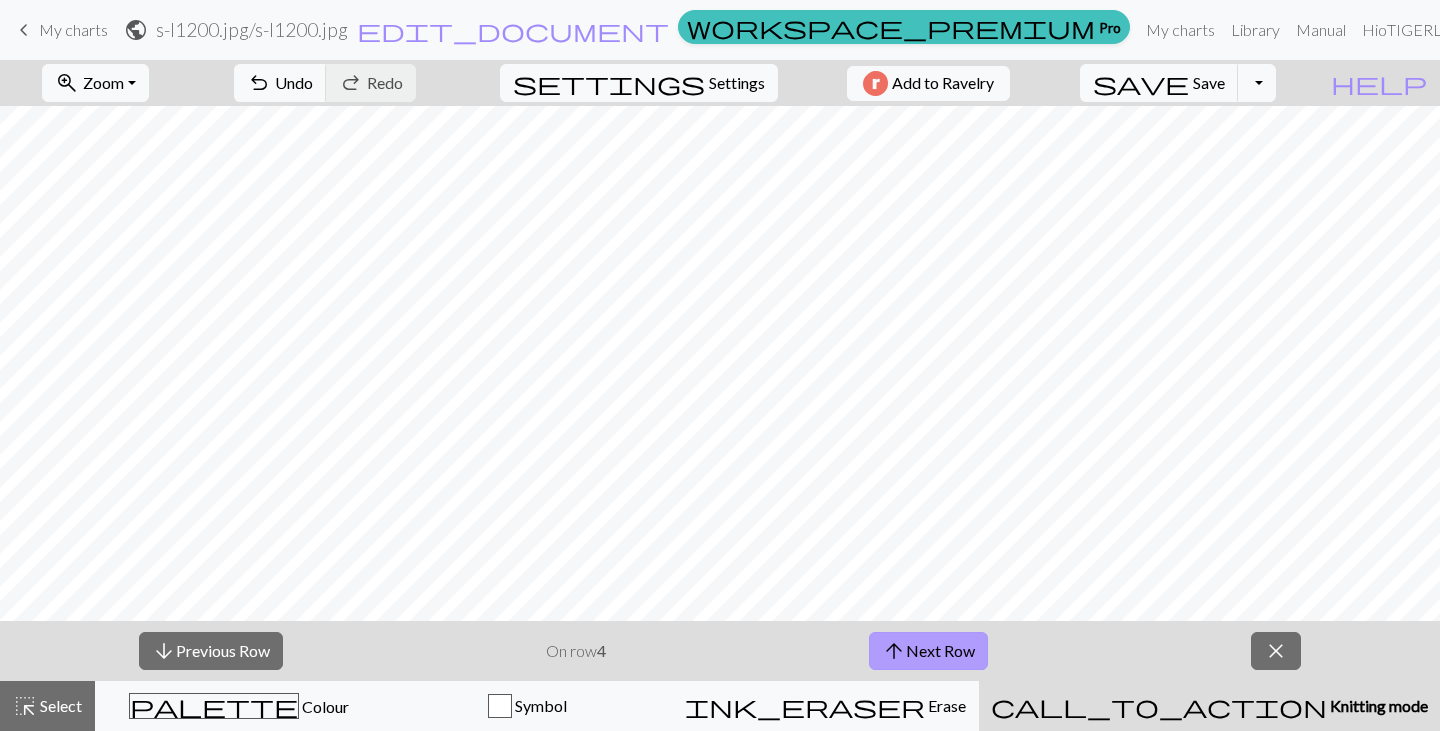 click on "arrow_upward  Next Row" at bounding box center (928, 651) 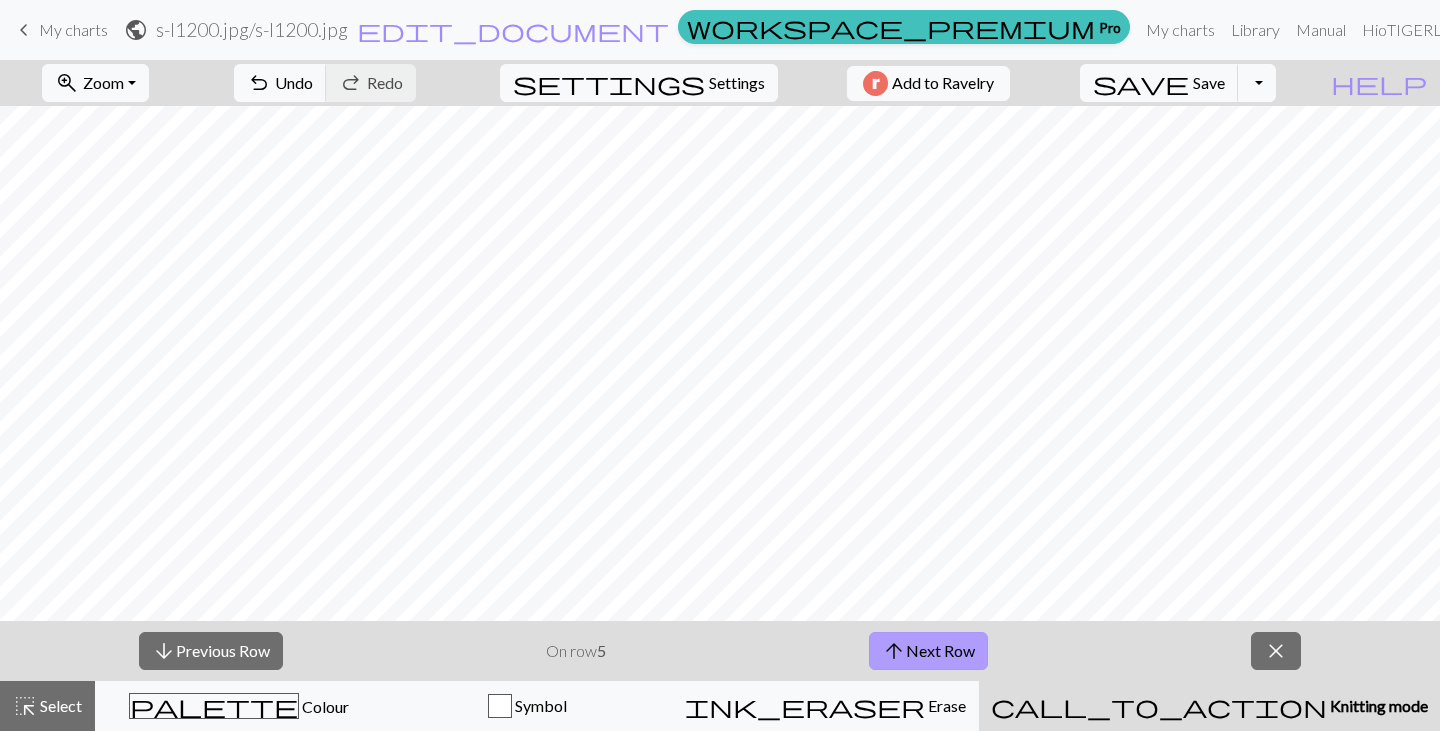 click on "arrow_upward  Next Row" at bounding box center (928, 651) 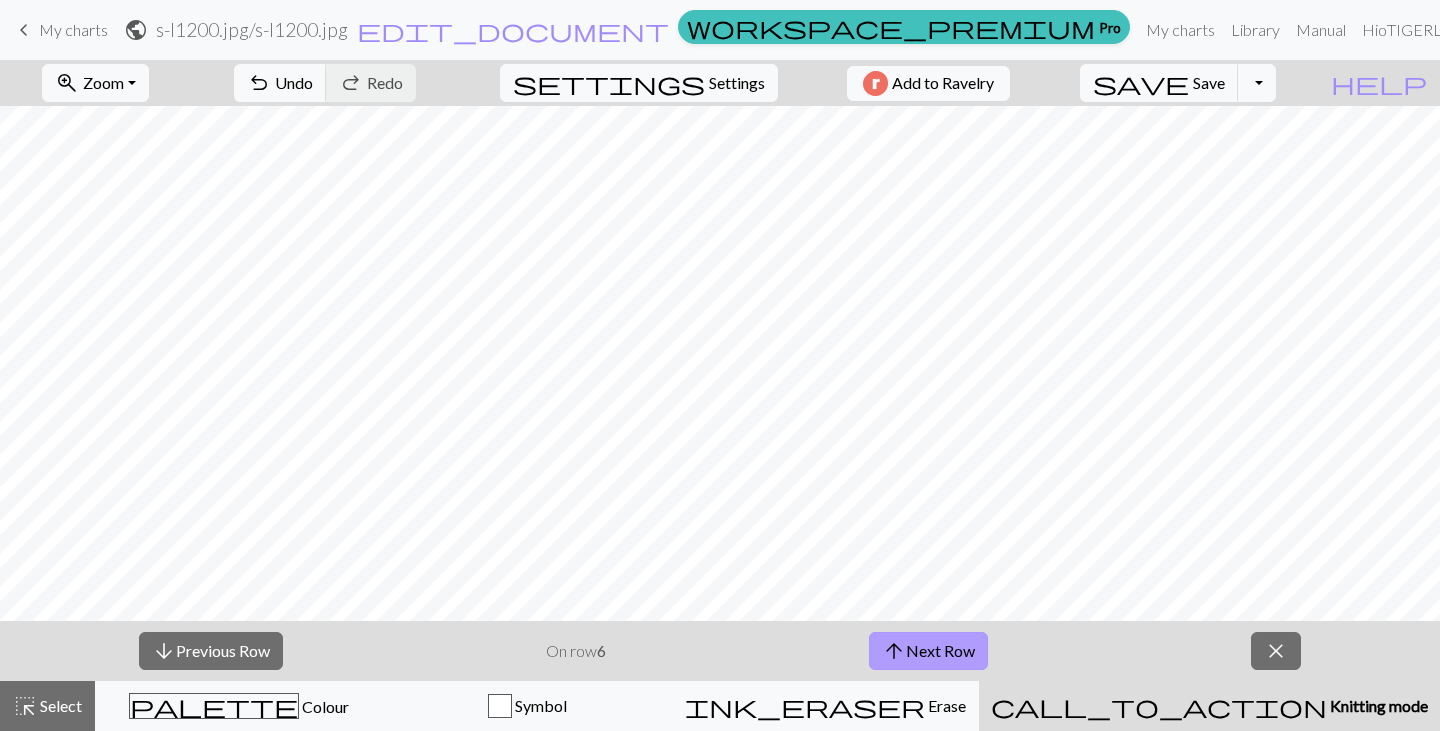 click on "arrow_upward  Next Row" at bounding box center (928, 651) 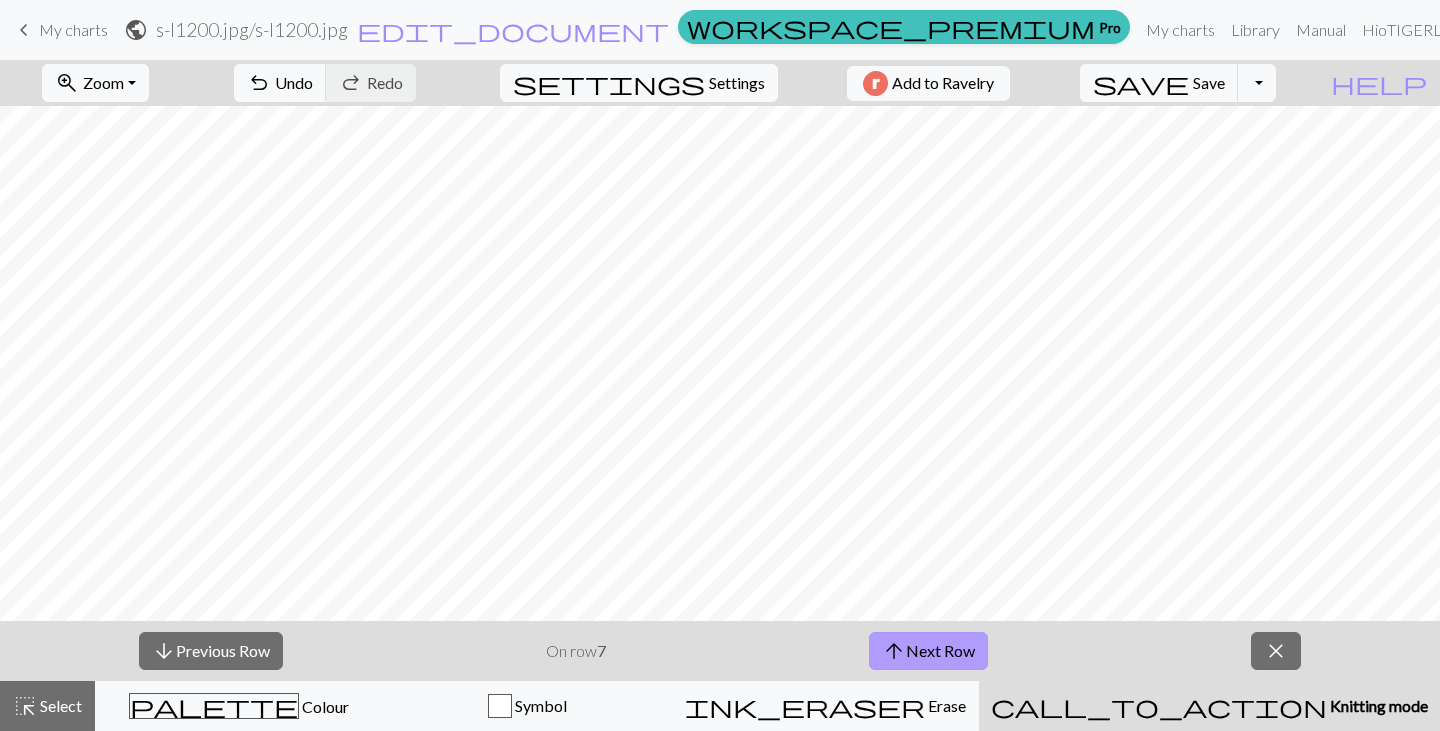 click on "arrow_upward  Next Row" at bounding box center [928, 651] 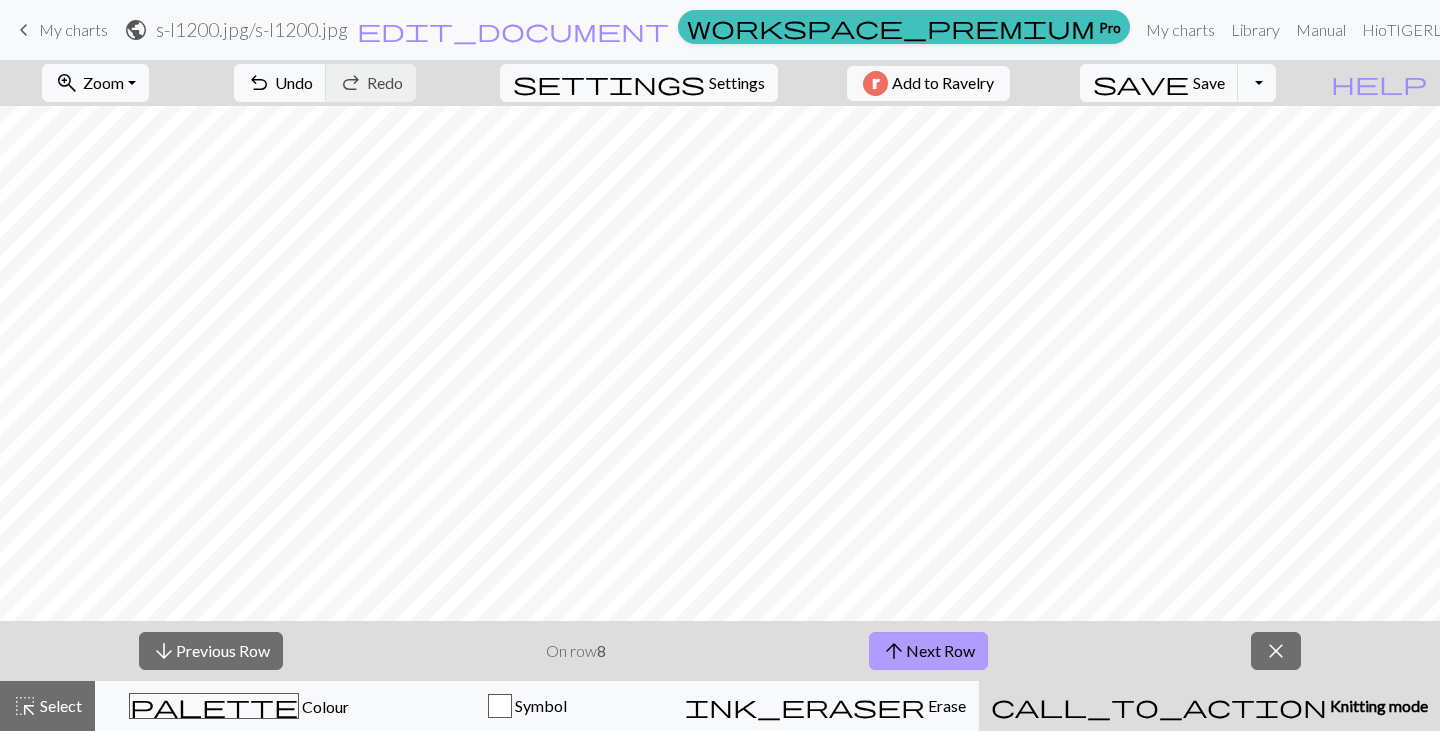 click on "arrow_upward  Next Row" at bounding box center [928, 651] 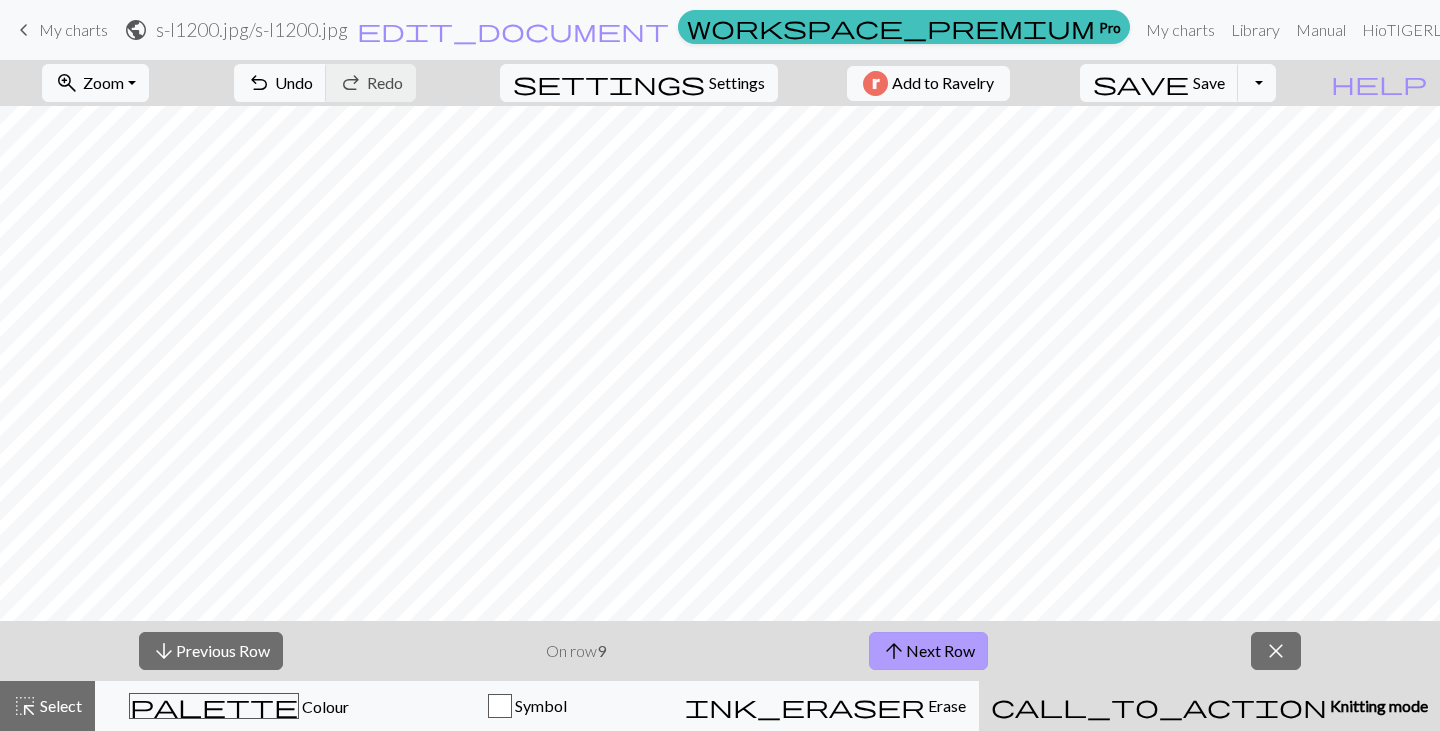 click on "arrow_upward  Next Row" at bounding box center [928, 651] 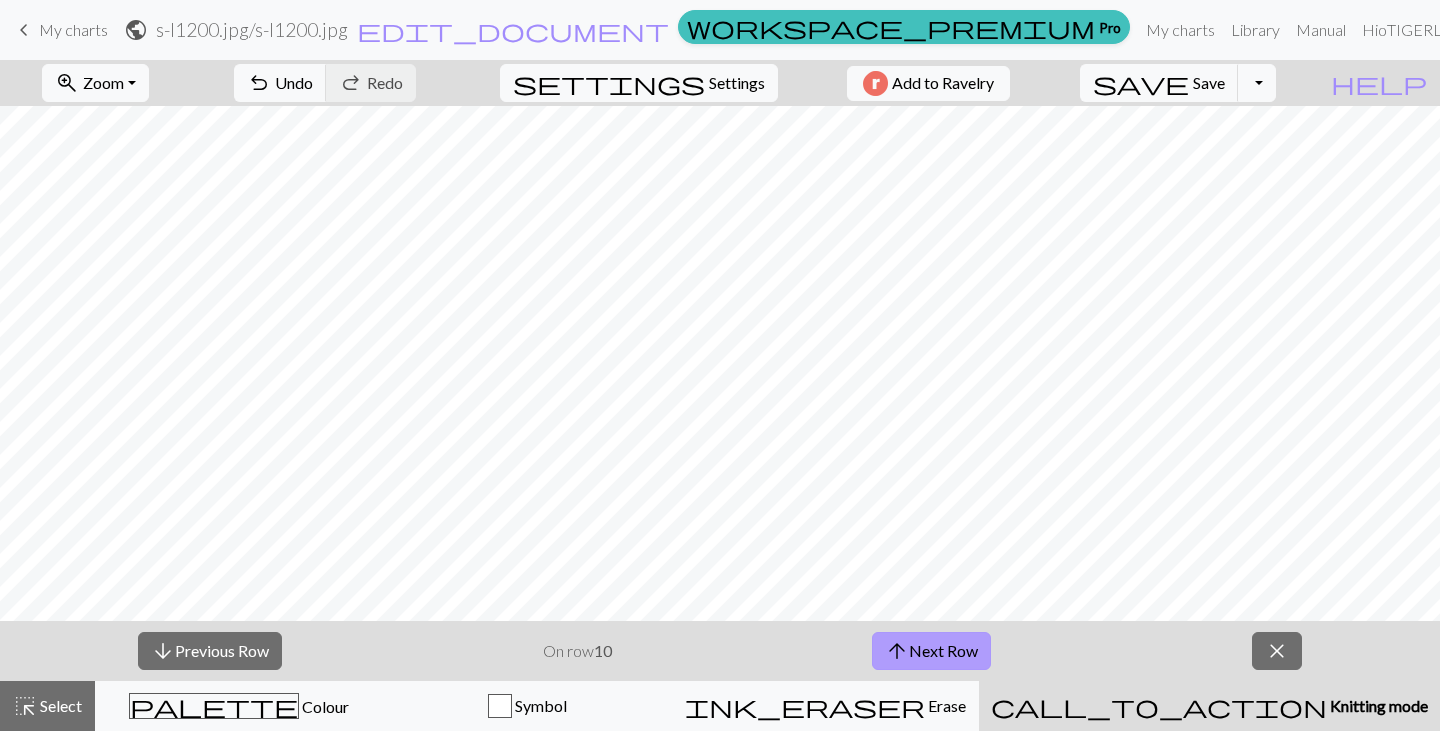 click on "arrow_upward  Next Row" at bounding box center (931, 651) 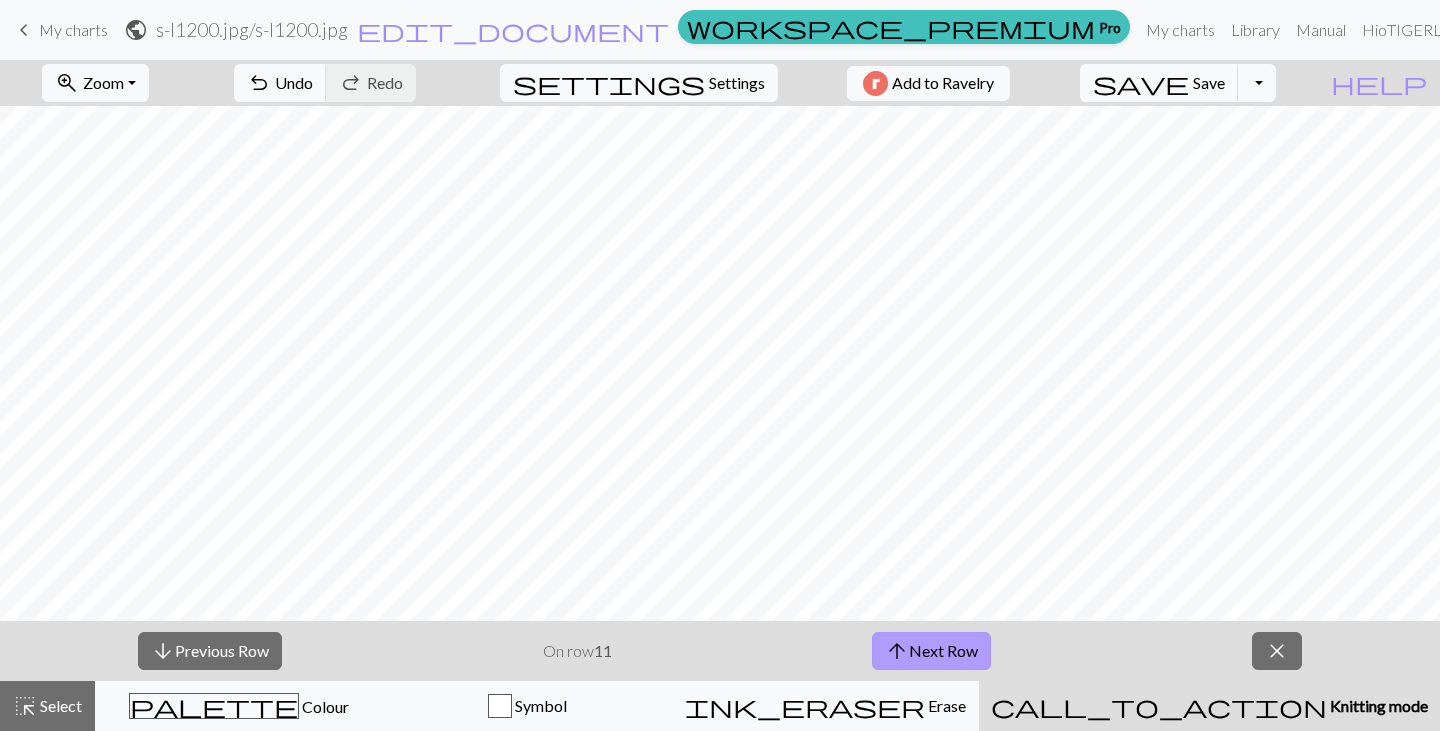 click on "arrow_upward  Next Row" at bounding box center (931, 651) 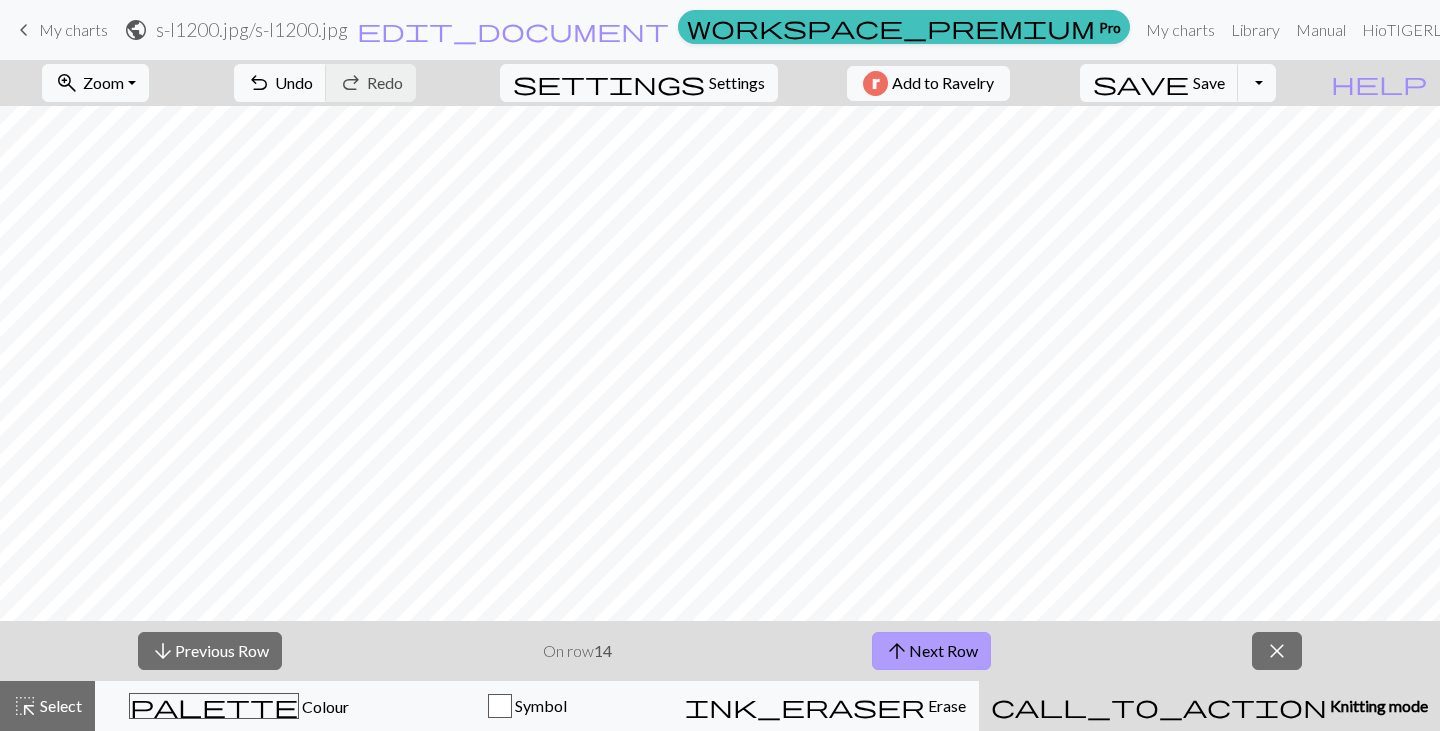 click on "arrow_upward  Next Row" at bounding box center (931, 651) 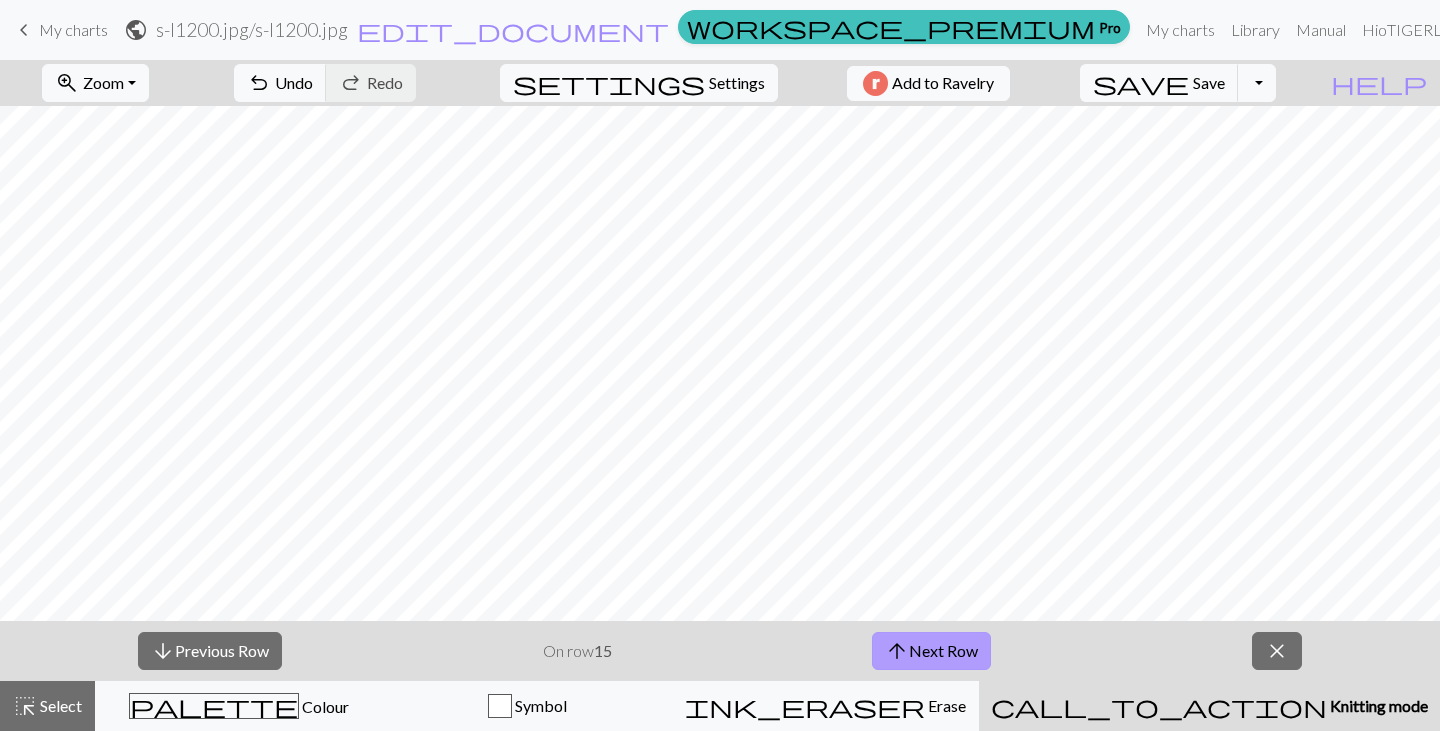 click on "arrow_upward  Next Row" at bounding box center (931, 651) 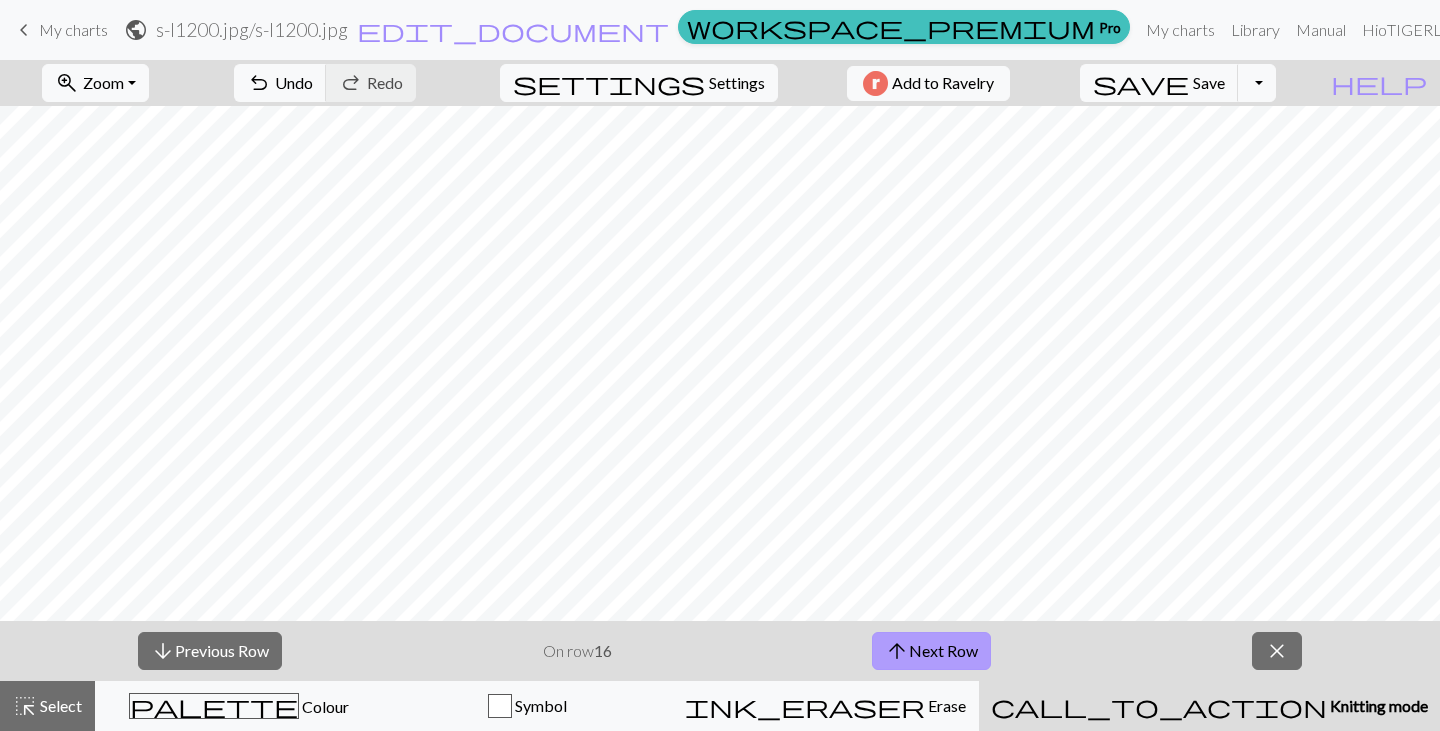 click on "arrow_upward  Next Row" at bounding box center (931, 651) 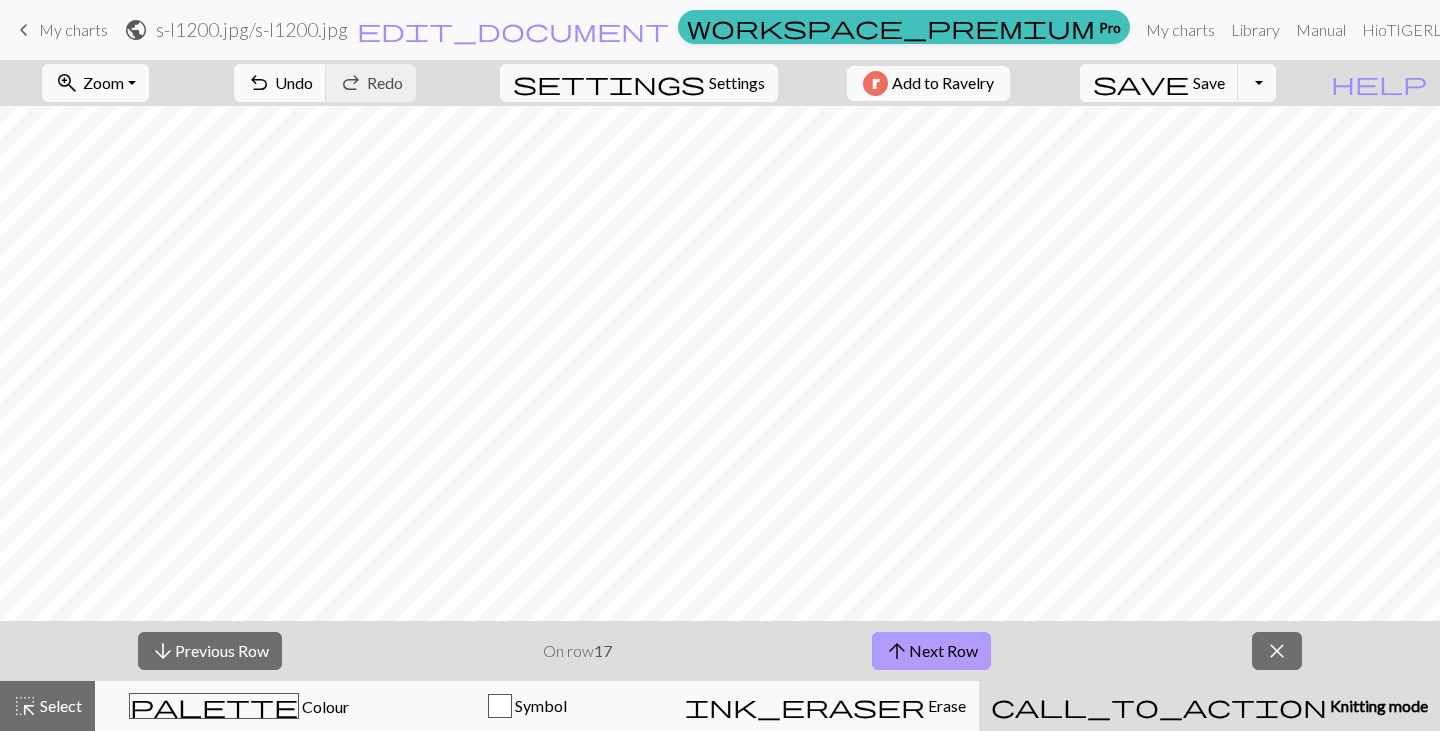 click on "arrow_upward  Next Row" at bounding box center [931, 651] 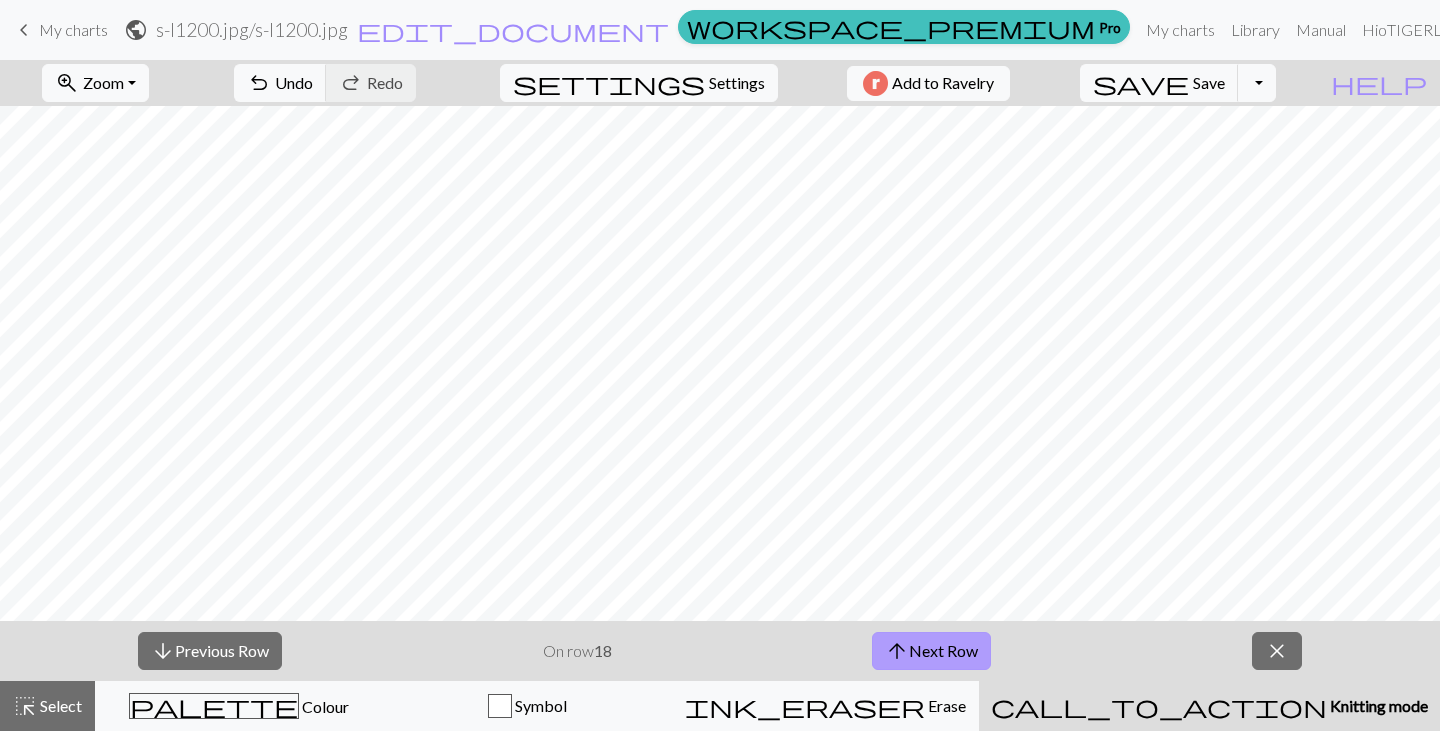 click on "arrow_upward  Next Row" at bounding box center [931, 651] 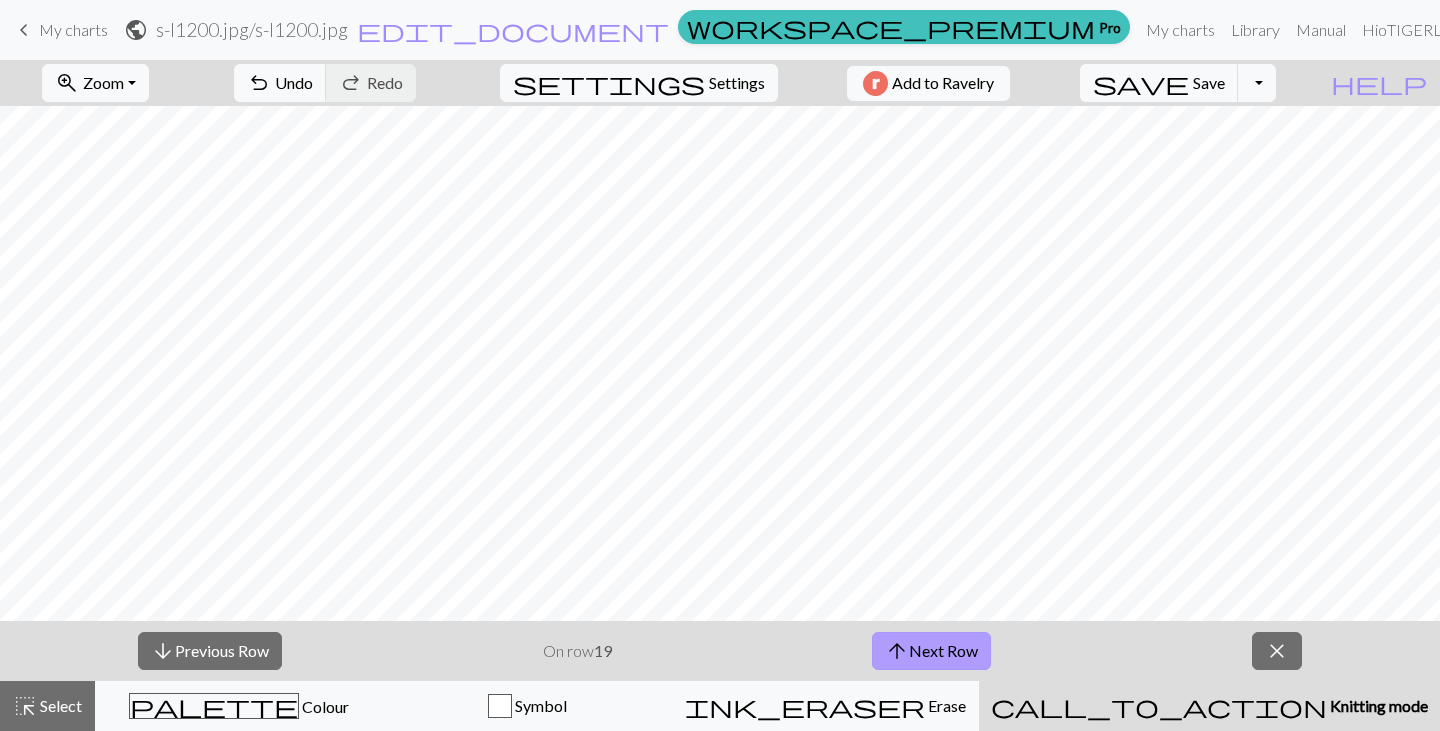 click on "arrow_upward  Next Row" at bounding box center (931, 651) 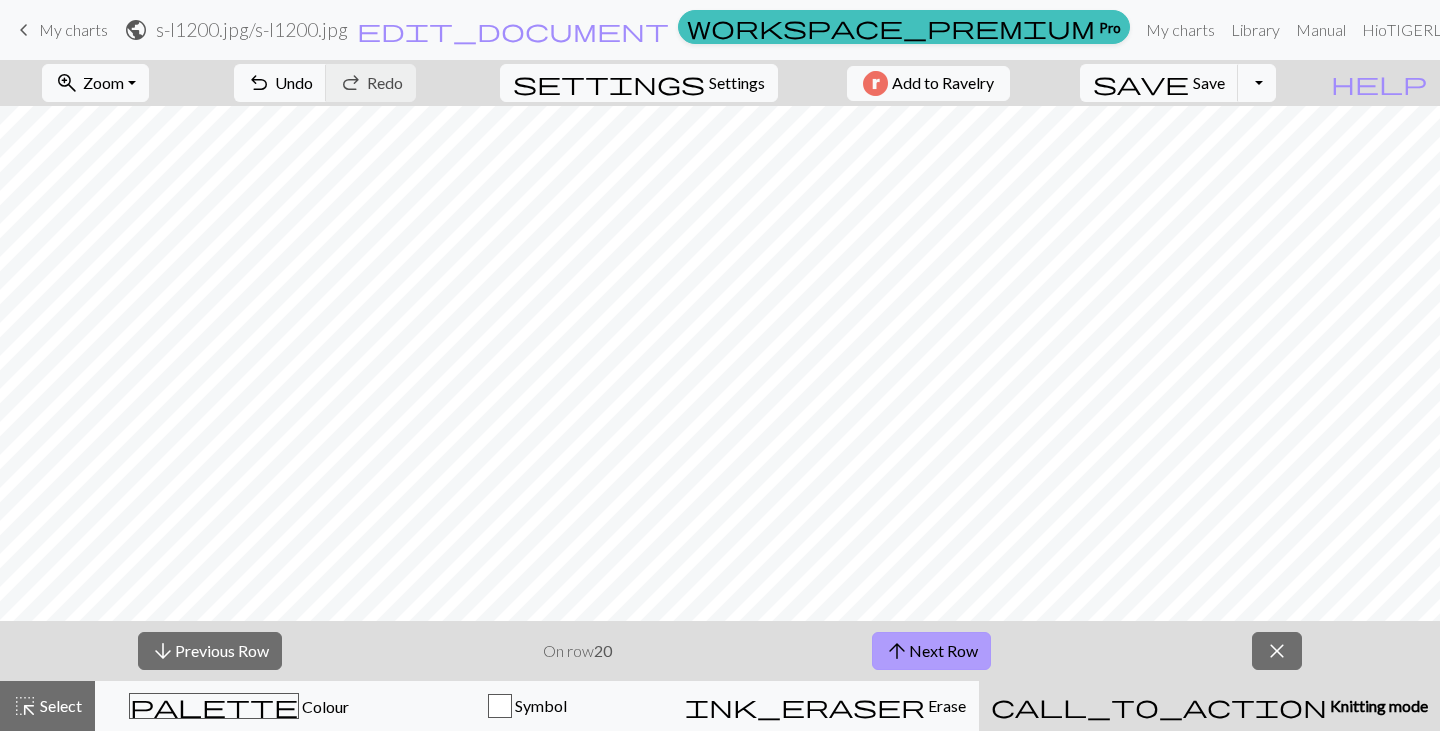 click on "arrow_upward  Next Row" at bounding box center (931, 651) 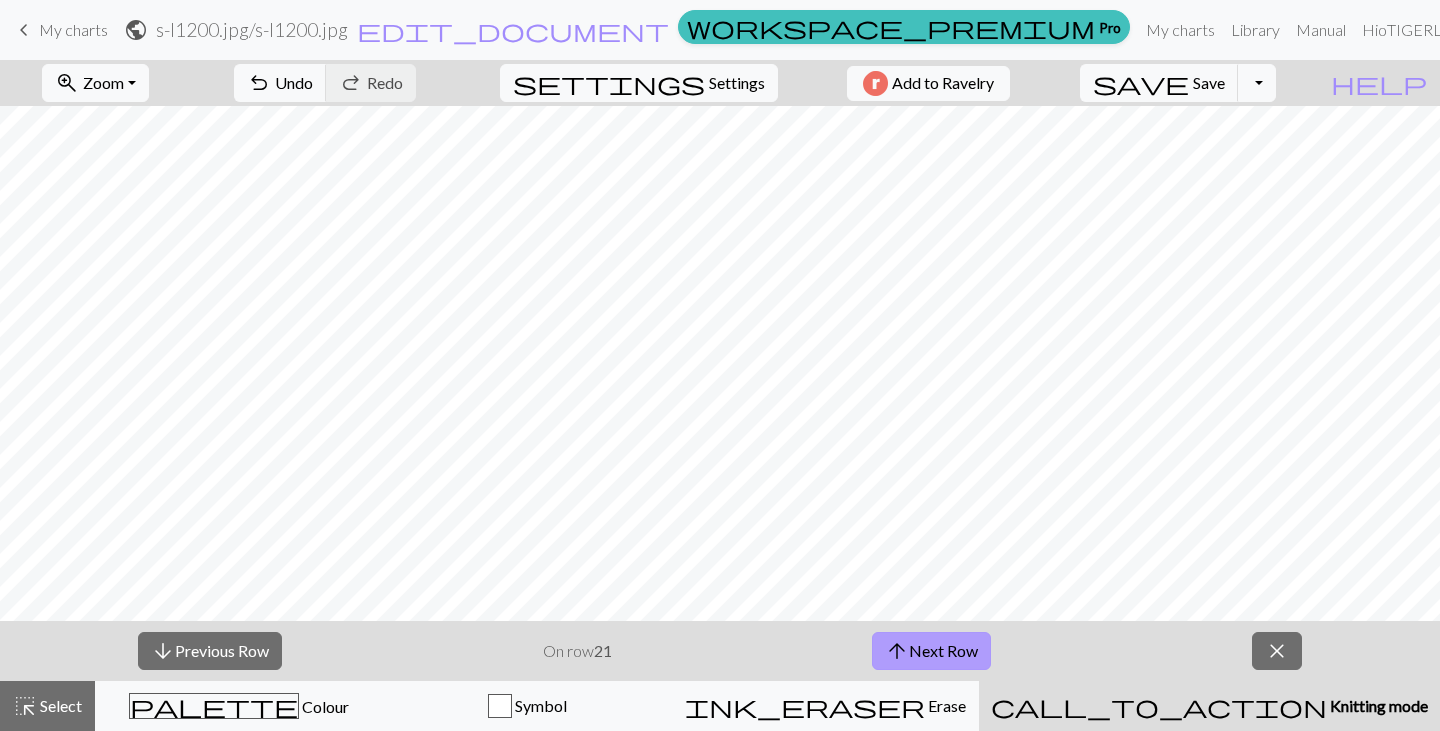 click on "arrow_upward  Next Row" at bounding box center [931, 651] 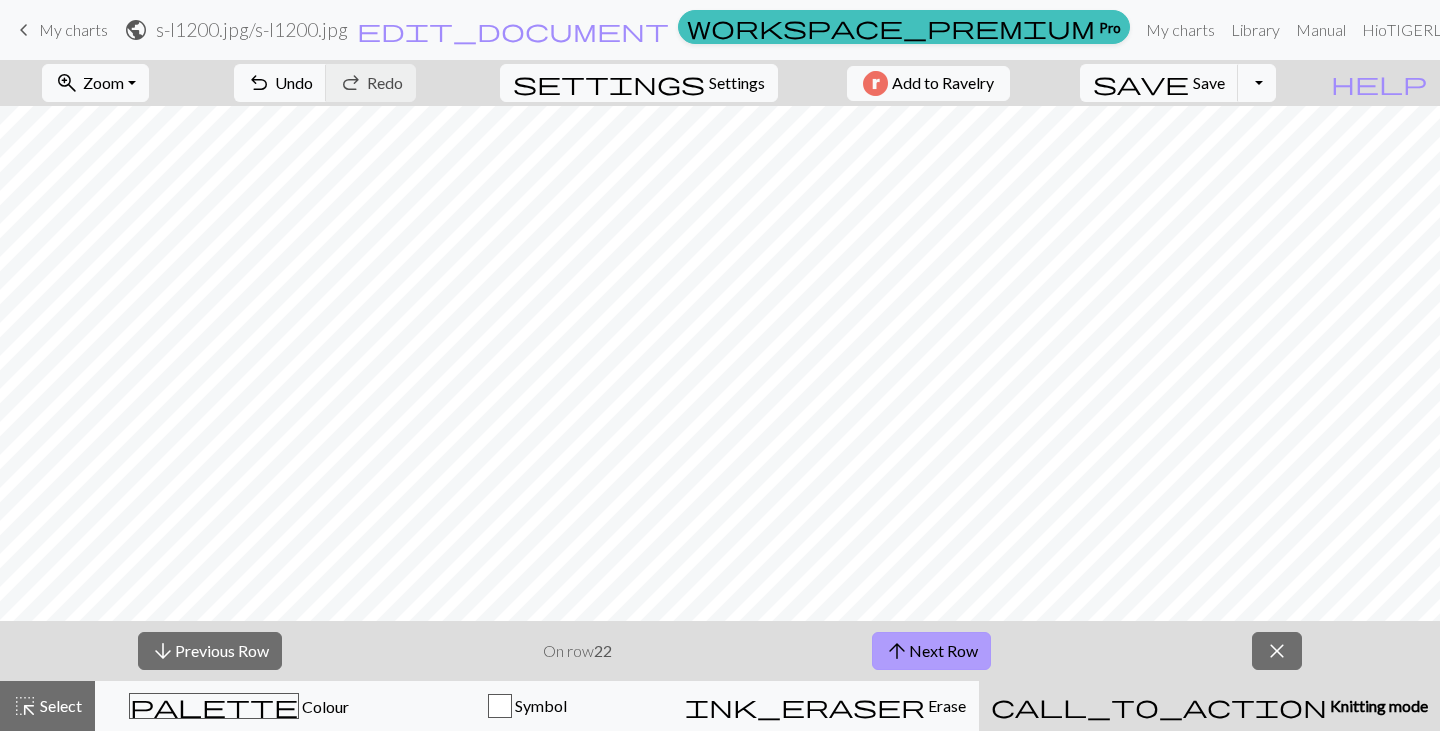 click on "arrow_upward  Next Row" at bounding box center [931, 651] 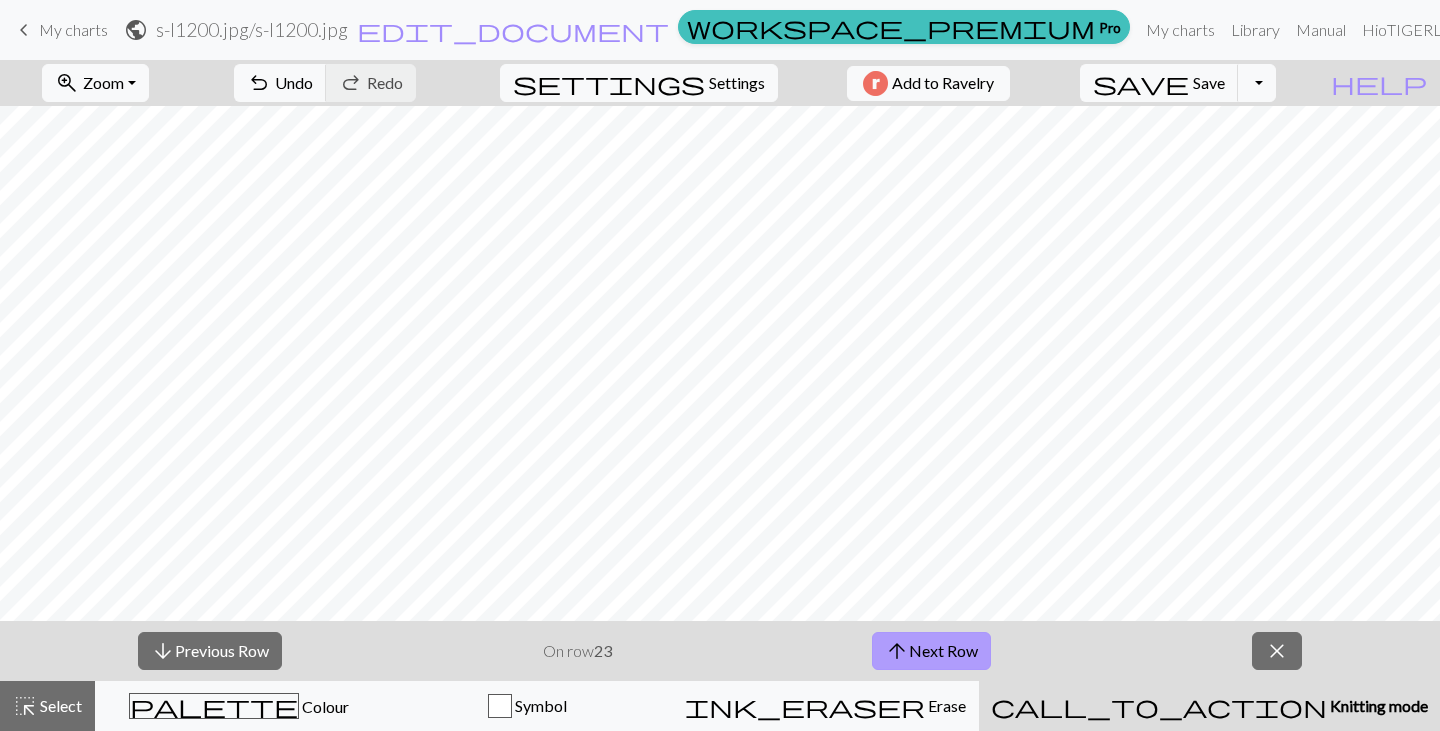 click on "arrow_upward  Next Row" at bounding box center (931, 651) 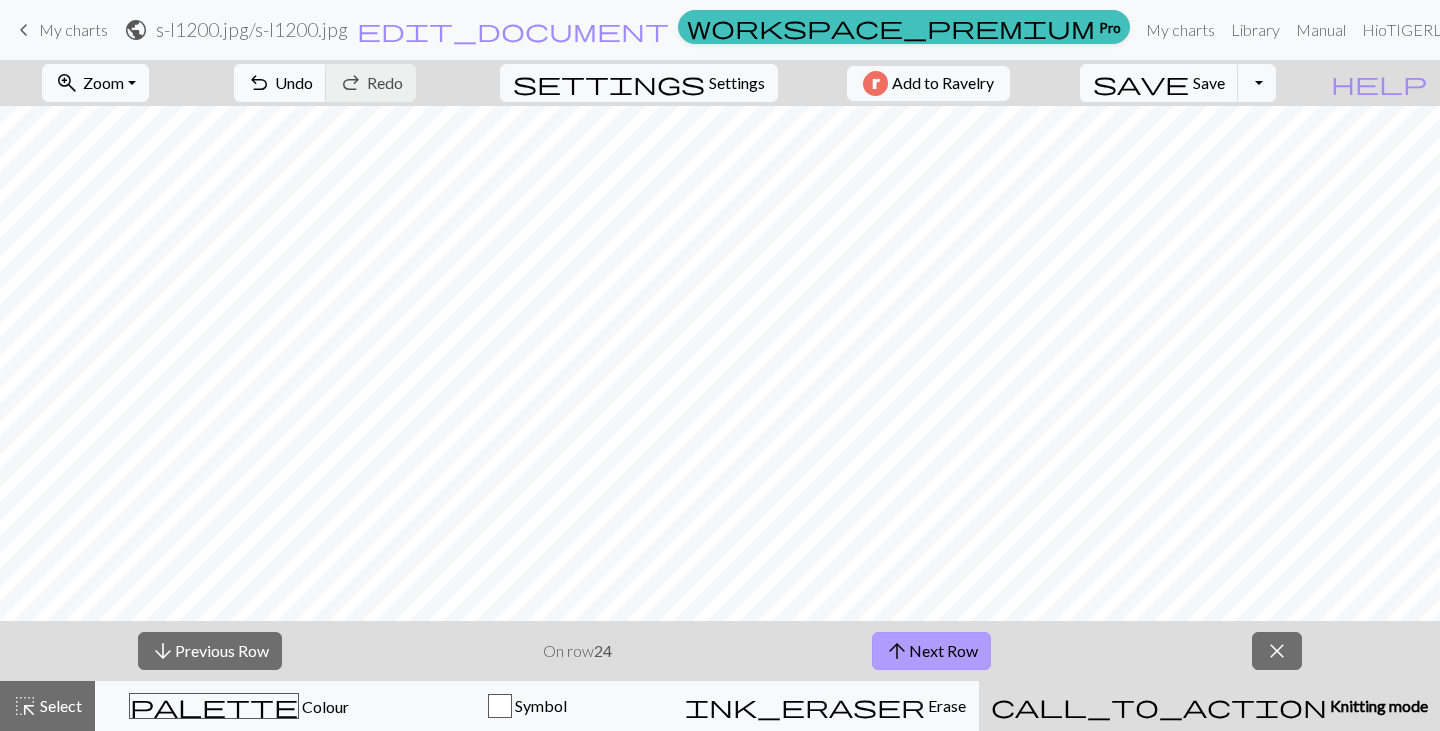 click on "arrow_upward  Next Row" at bounding box center [931, 651] 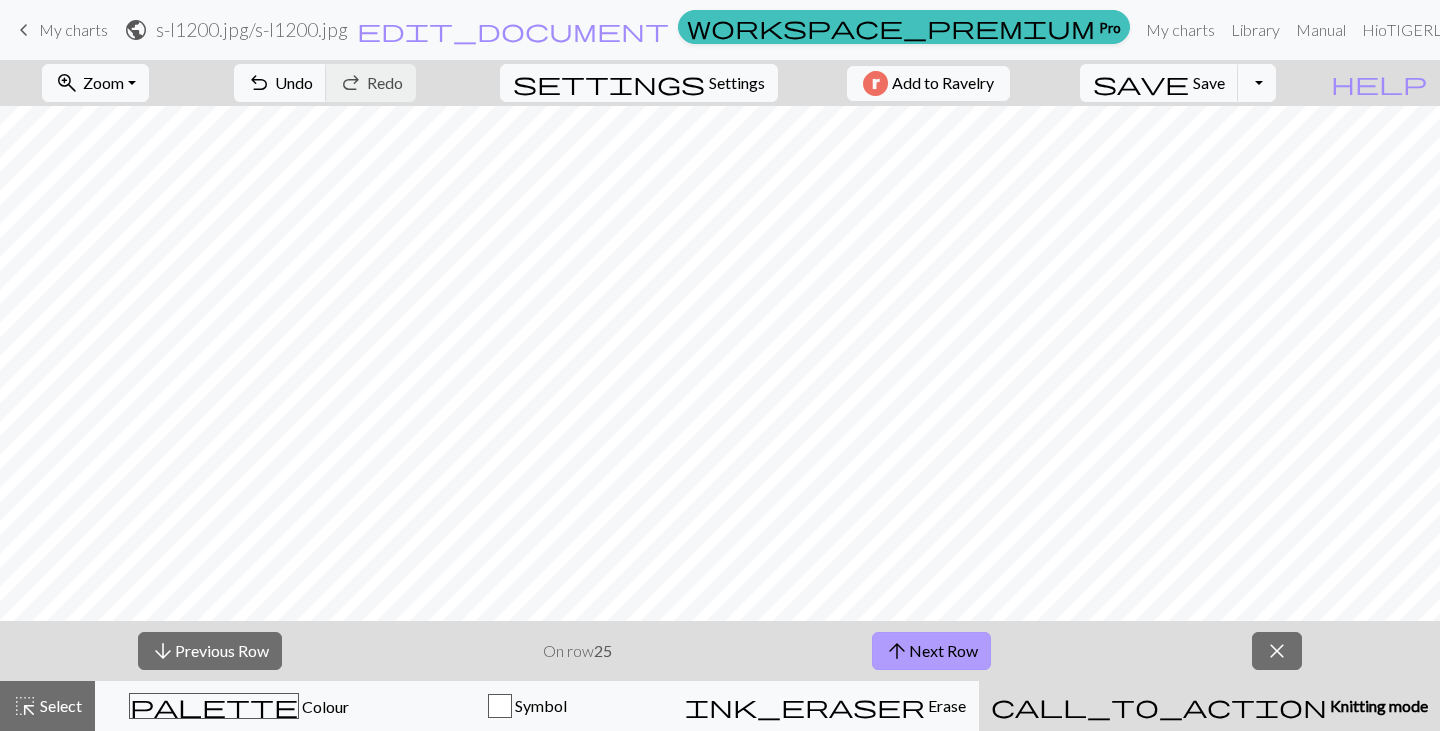 click on "arrow_upward  Next Row" at bounding box center (931, 651) 